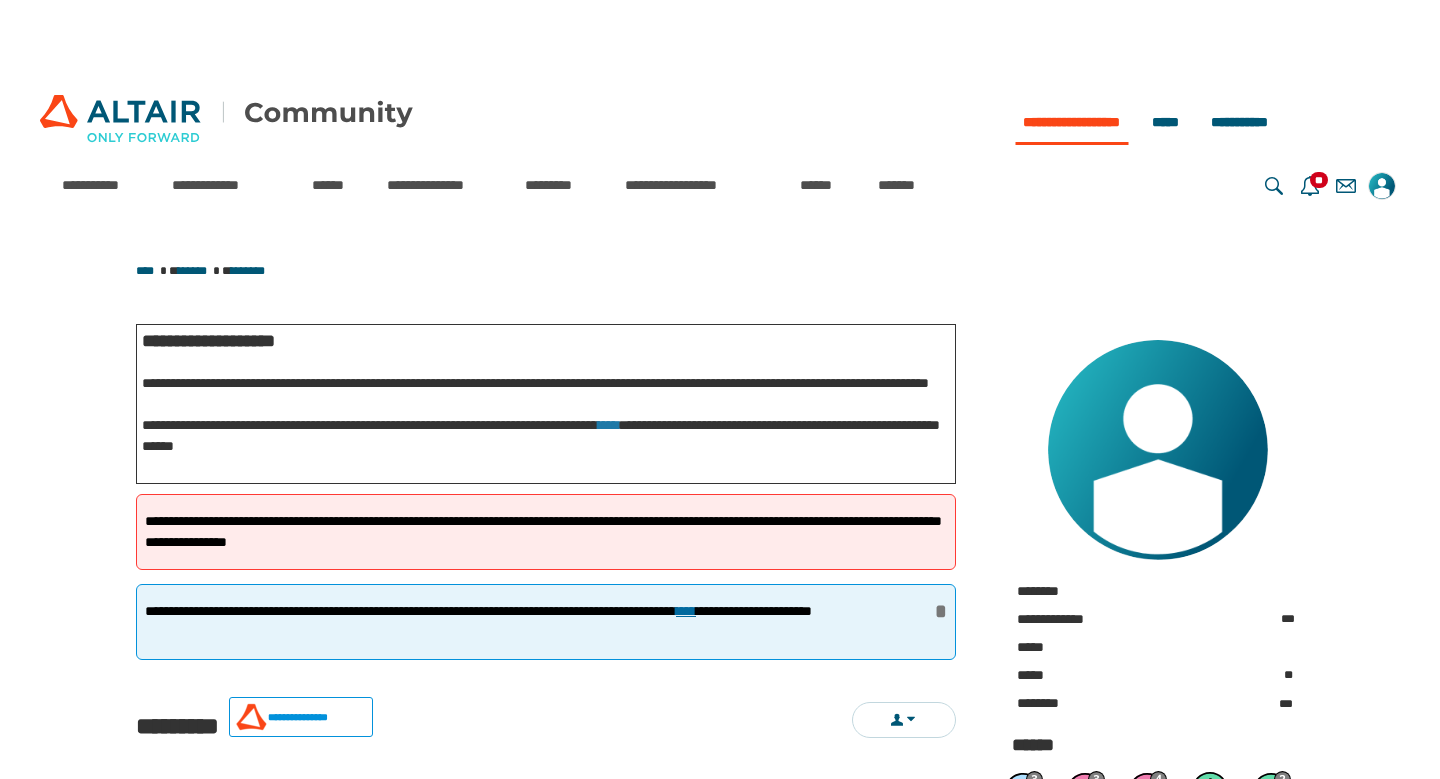 scroll, scrollTop: 0, scrollLeft: 0, axis: both 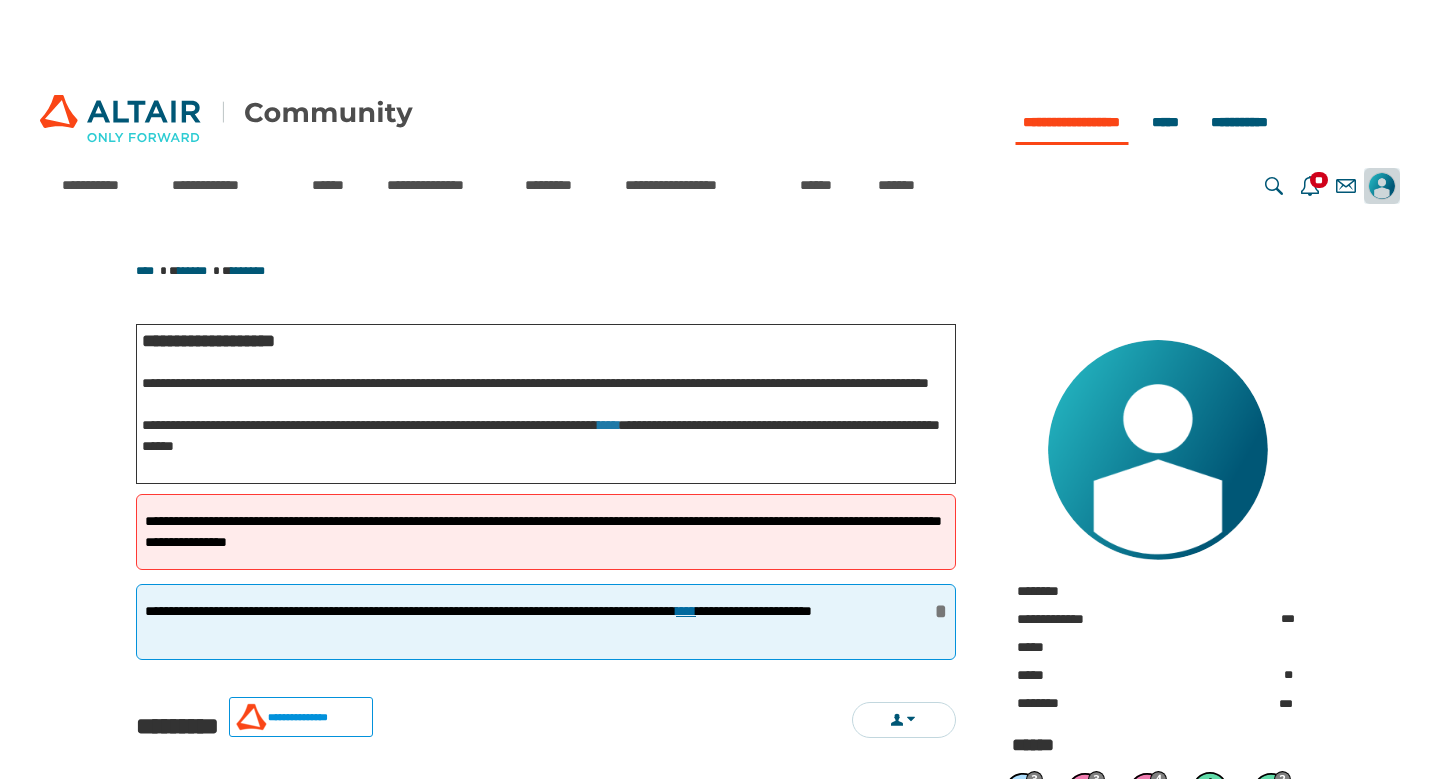 click at bounding box center [1382, 186] 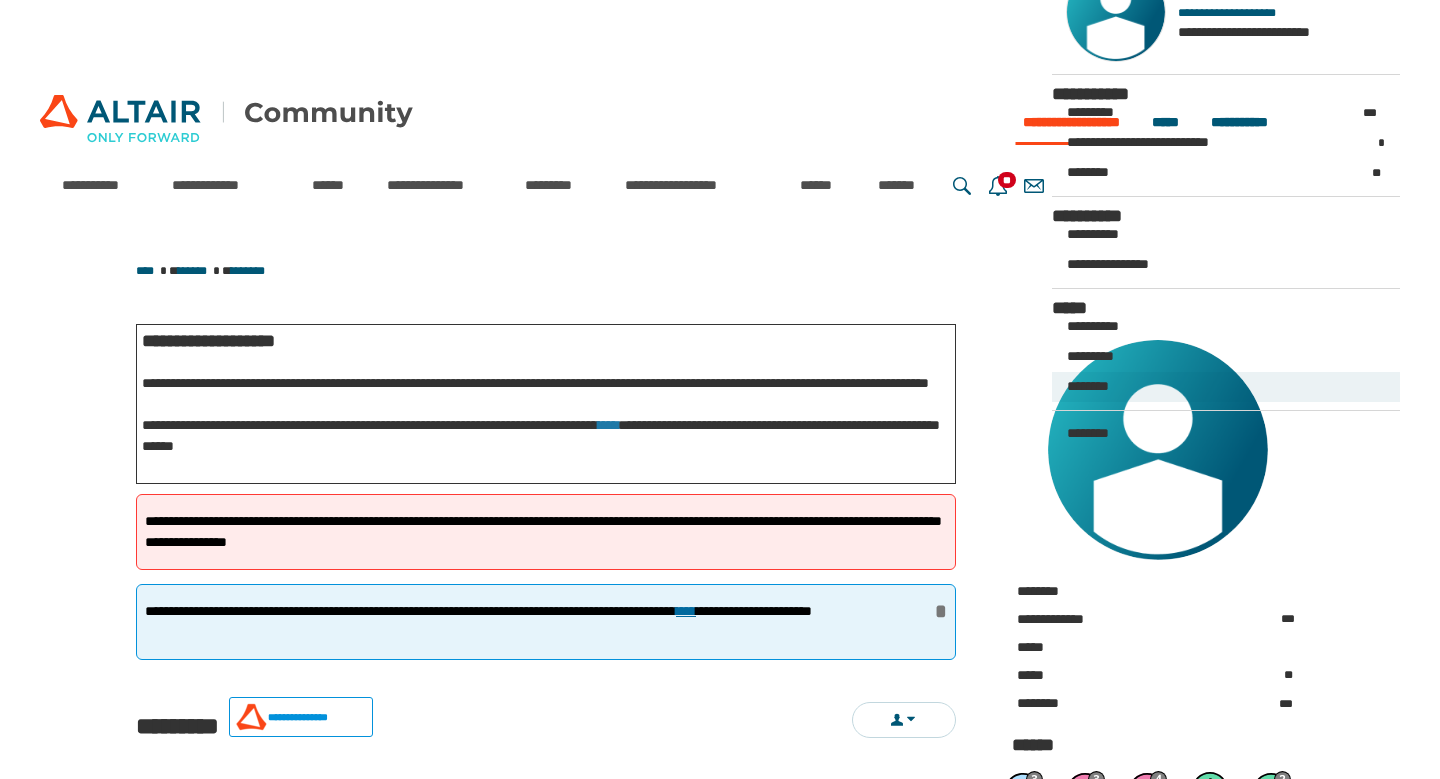 click on "********" at bounding box center [1226, 387] 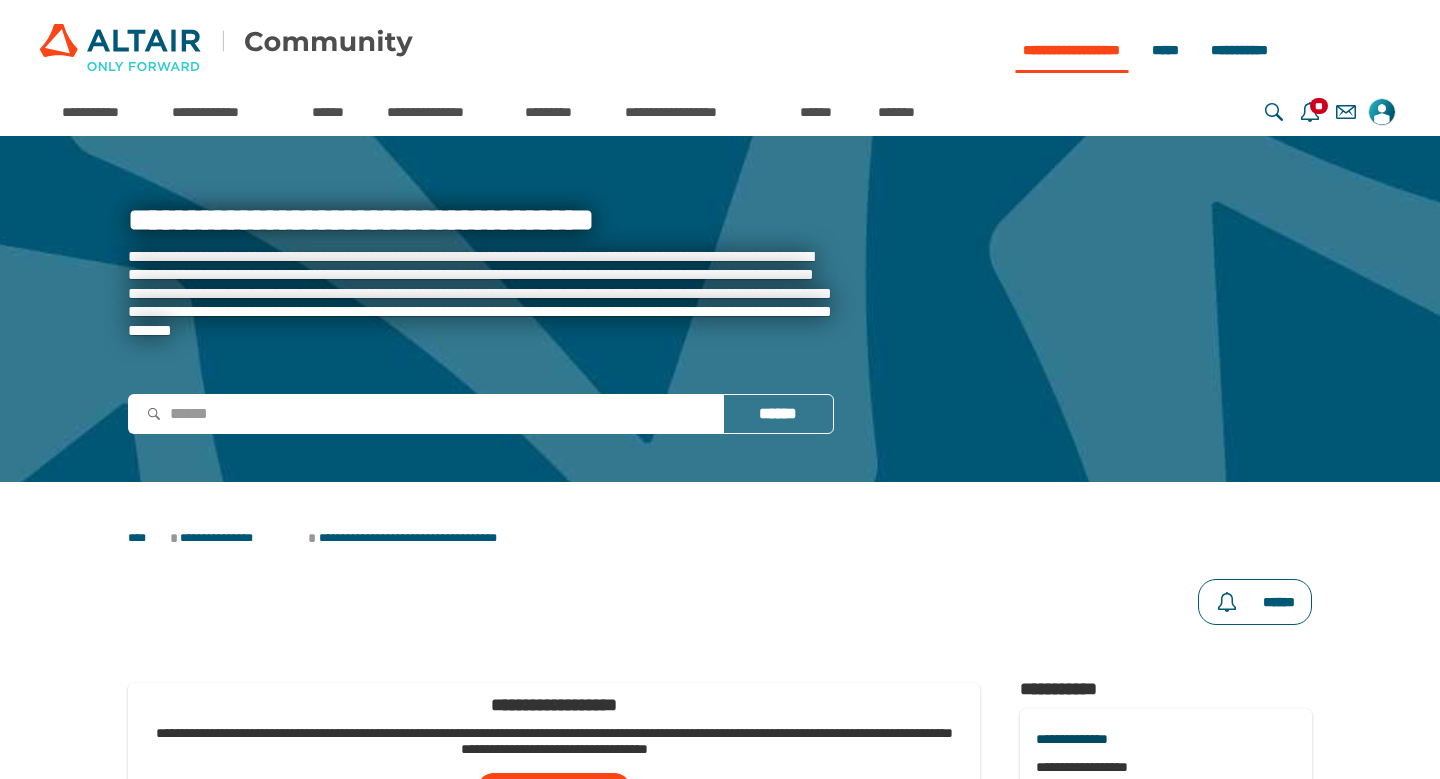 scroll, scrollTop: 0, scrollLeft: 0, axis: both 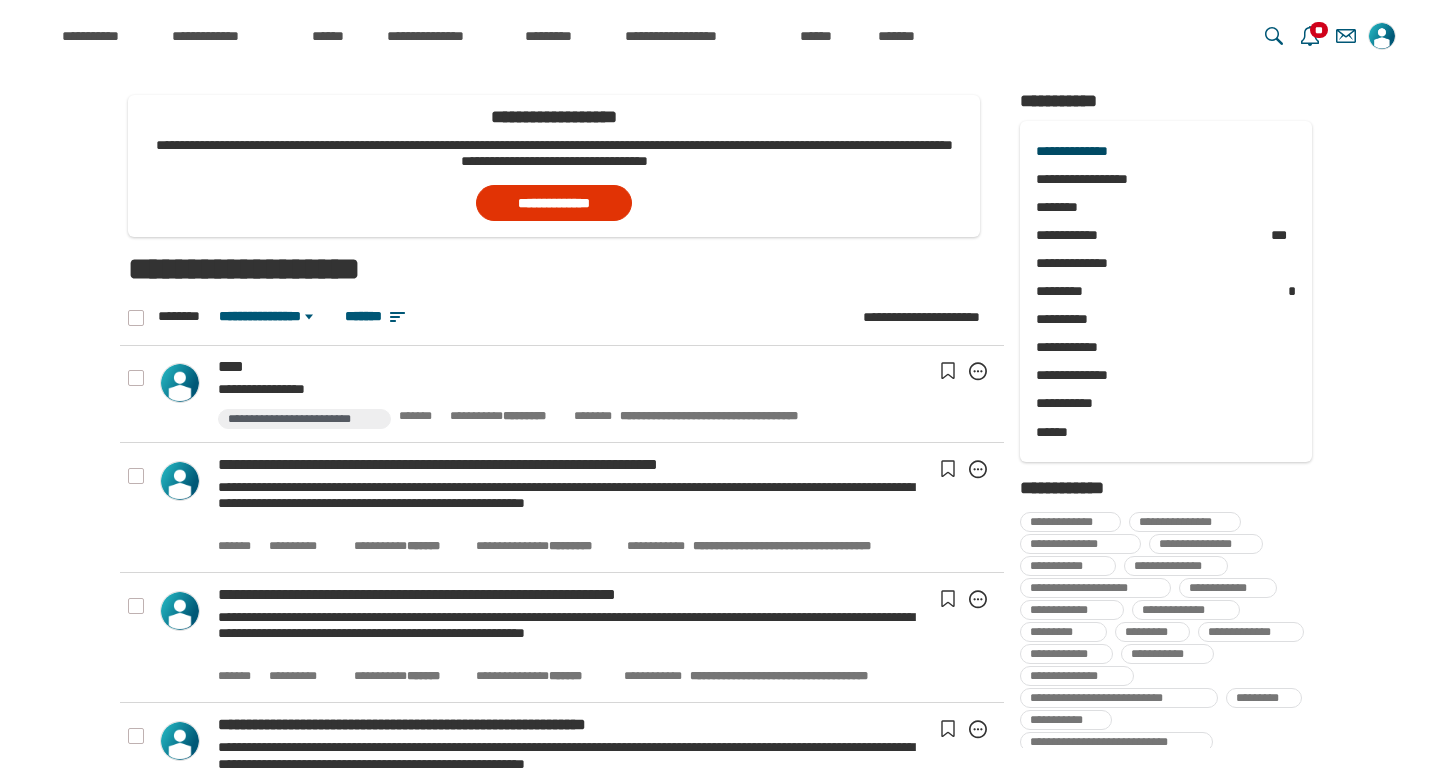 click on "**********" at bounding box center (554, 203) 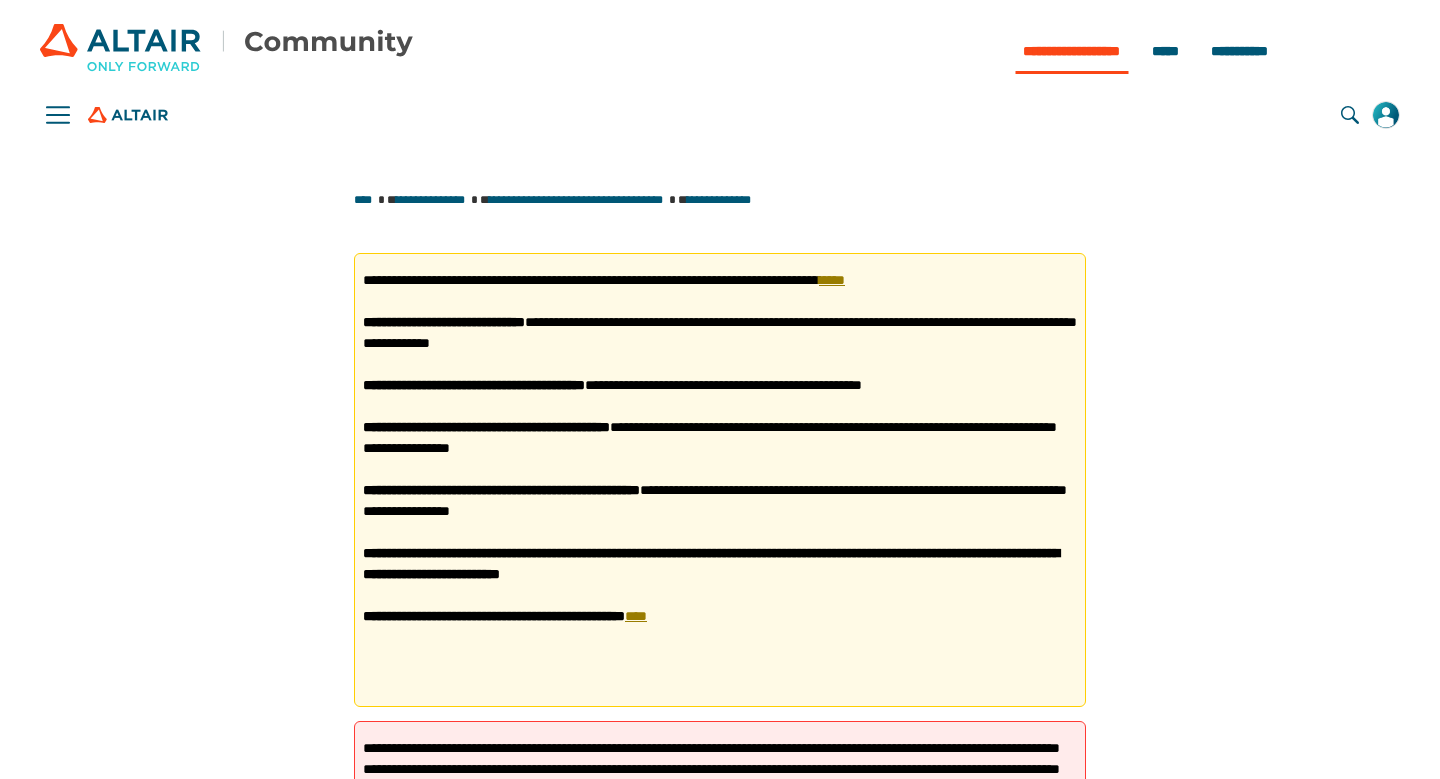 scroll, scrollTop: 0, scrollLeft: 0, axis: both 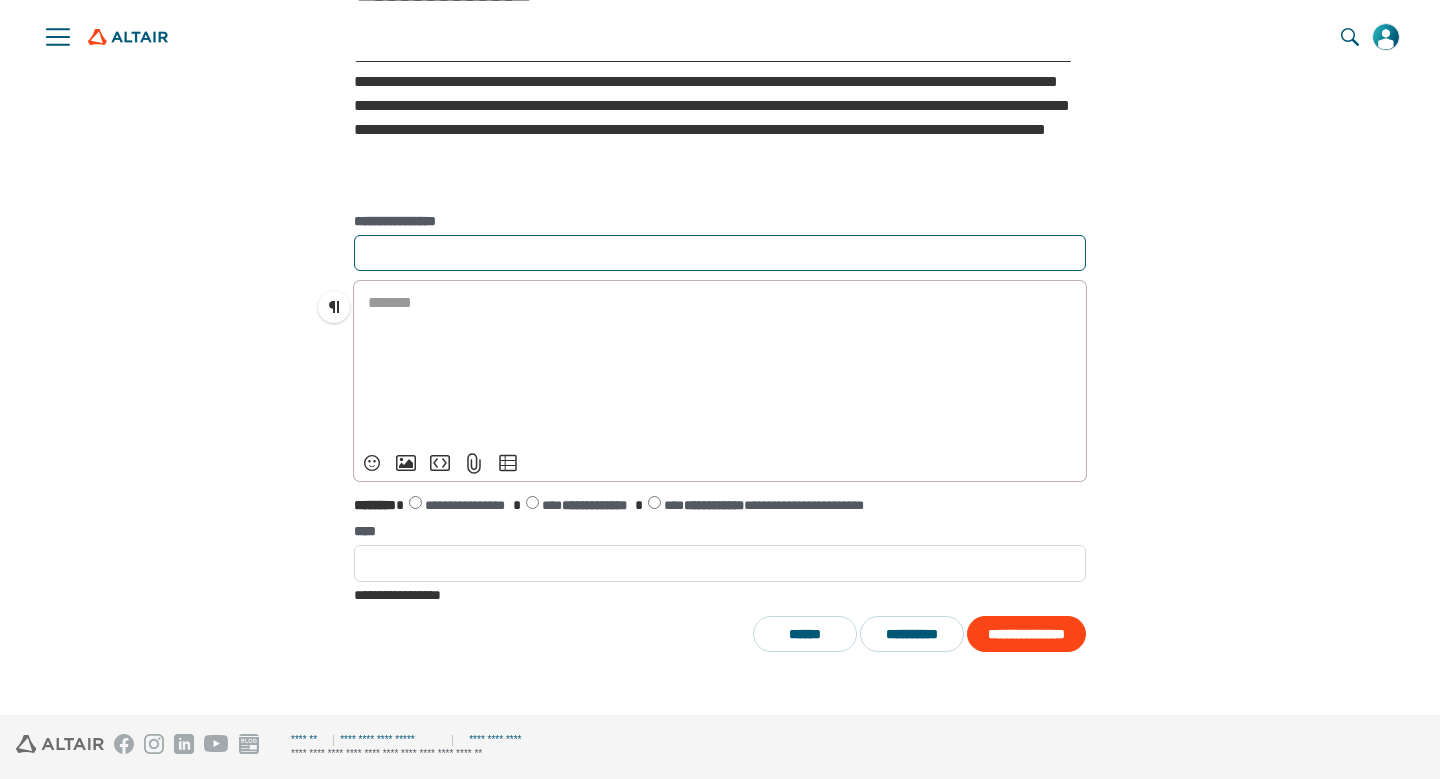 click on "**********" at bounding box center [720, 253] 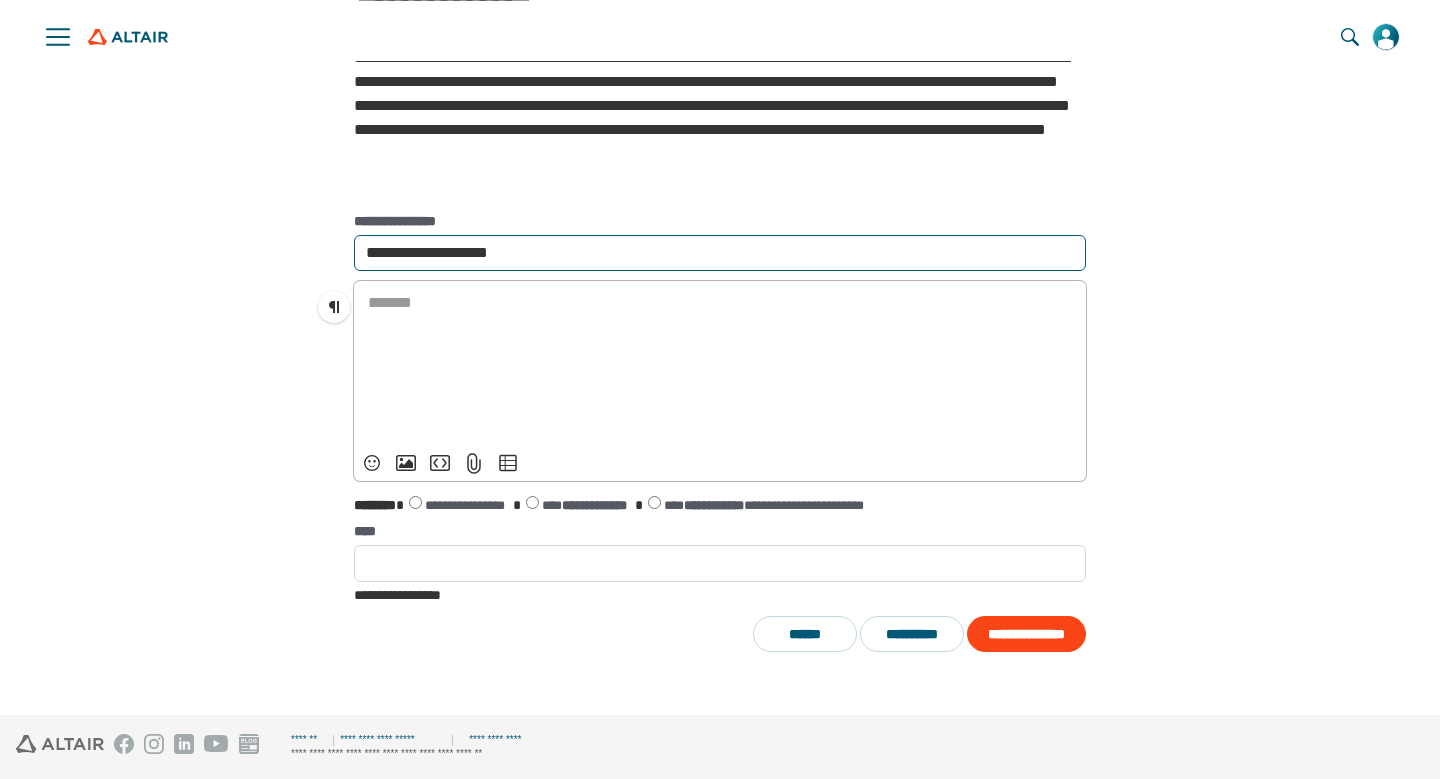 type on "**********" 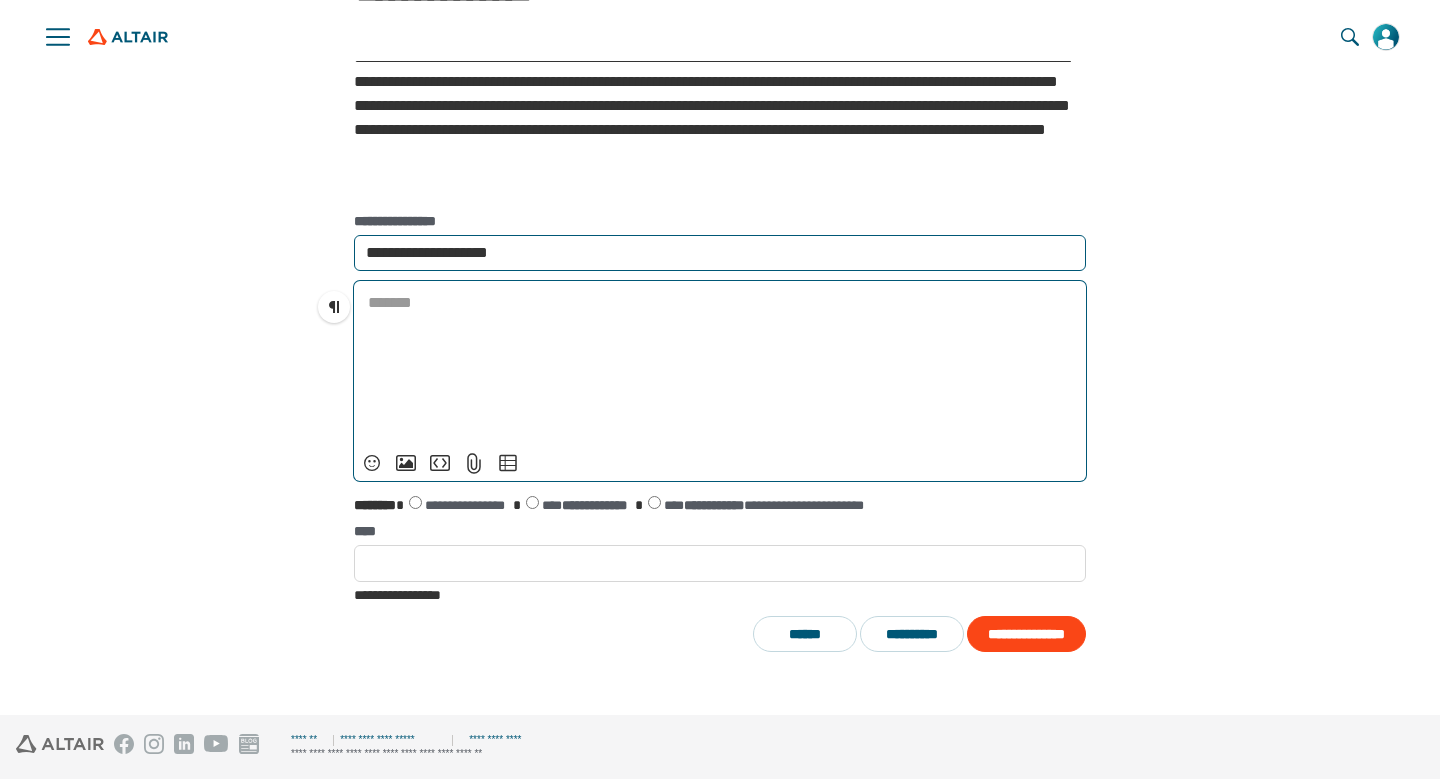 click on "﻿" at bounding box center [720, 363] 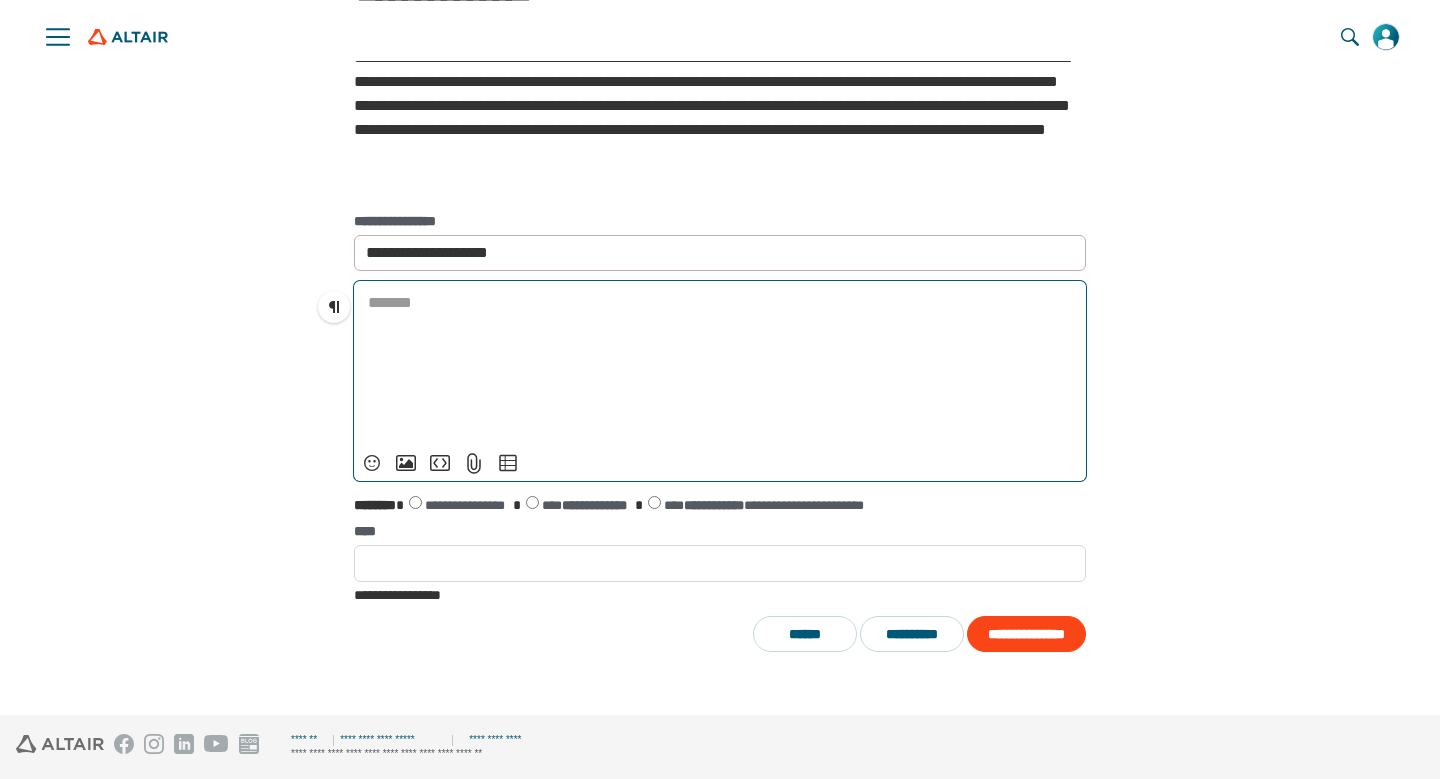 type 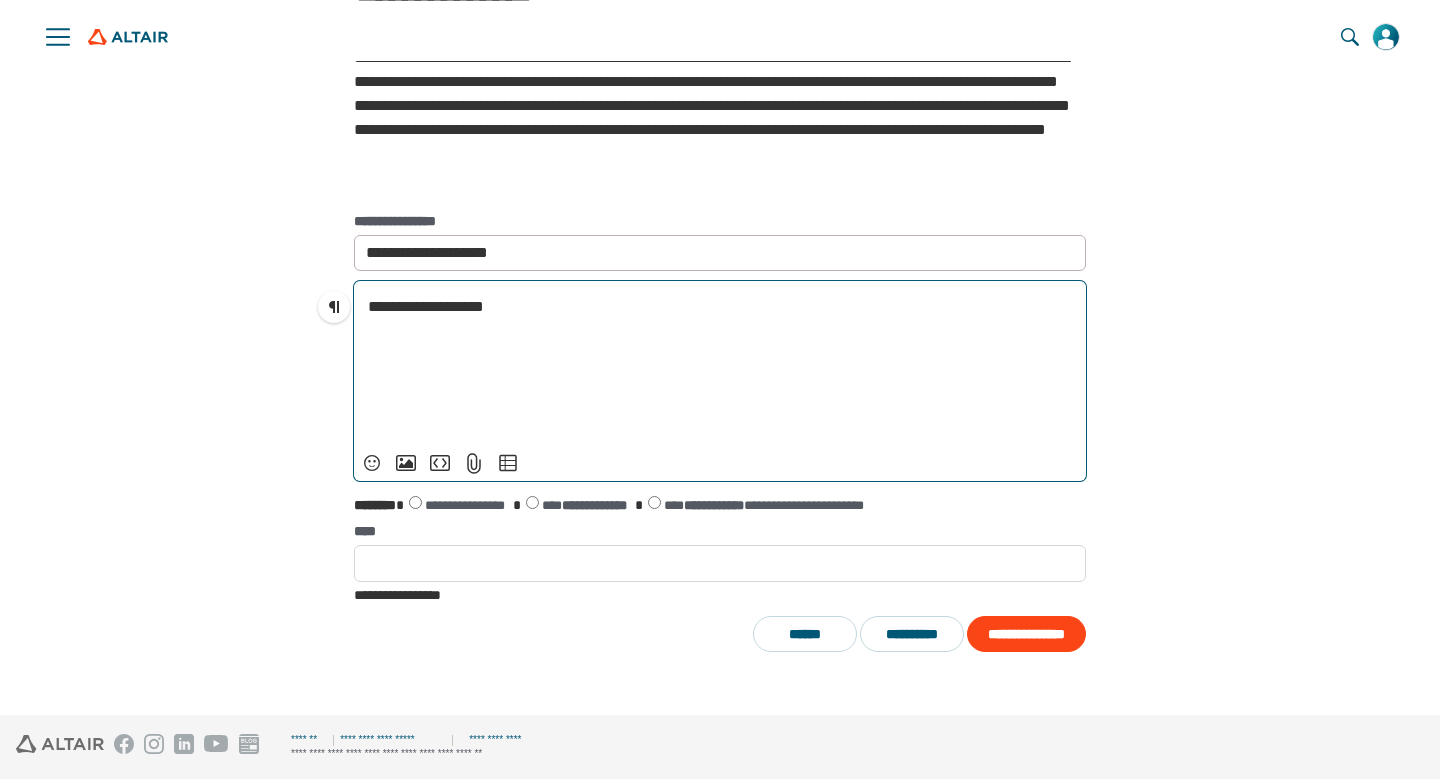 scroll, scrollTop: 153, scrollLeft: 0, axis: vertical 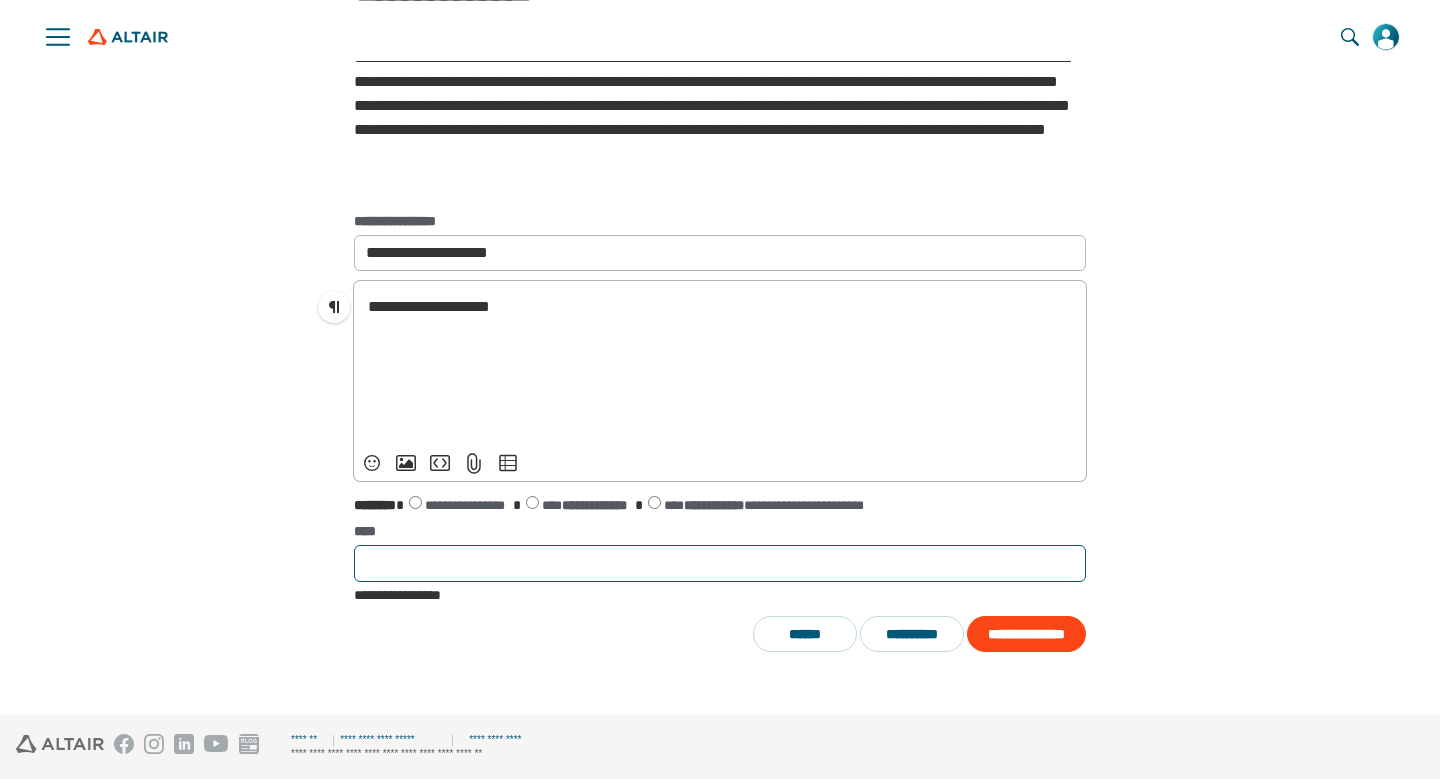 click at bounding box center (720, 563) 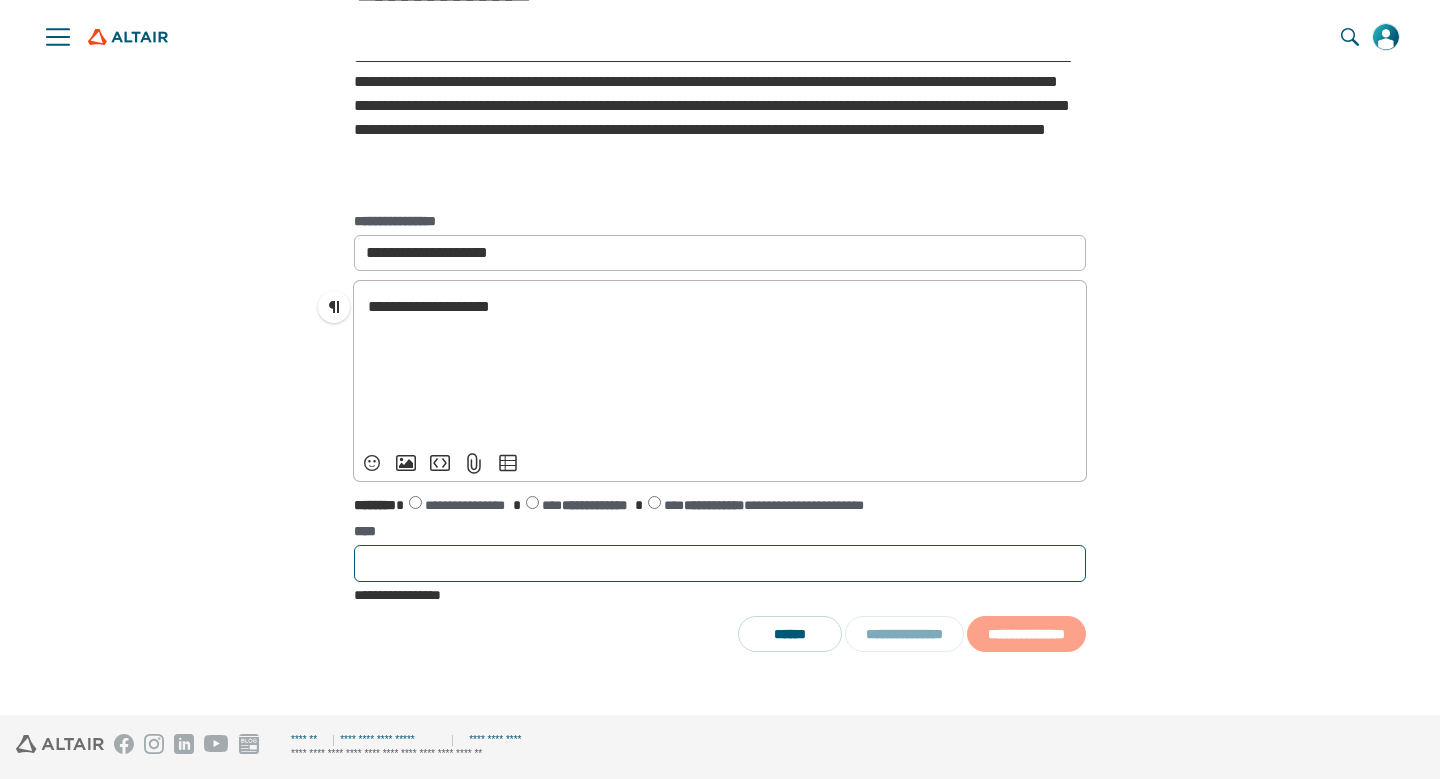 type on "**********" 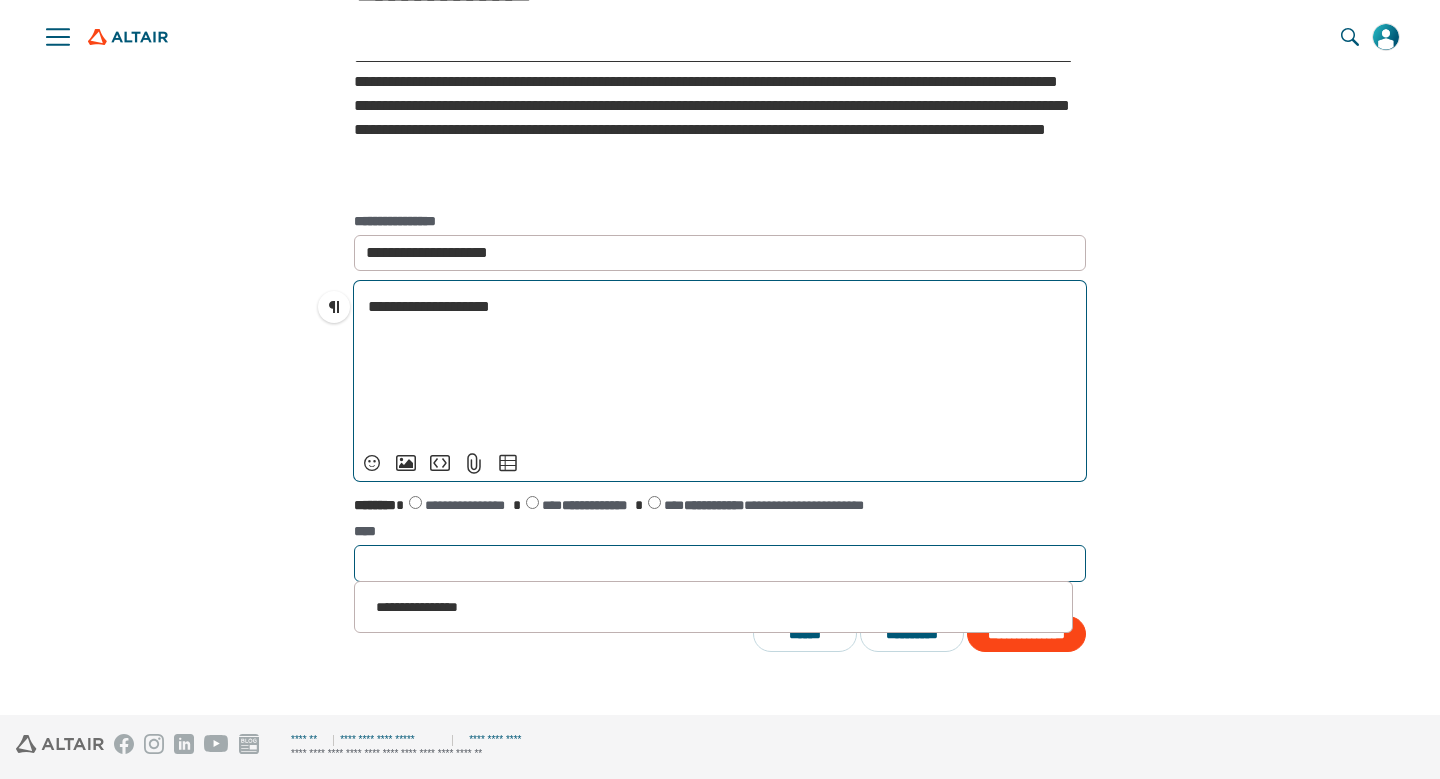 click on "**********" at bounding box center (720, -14) 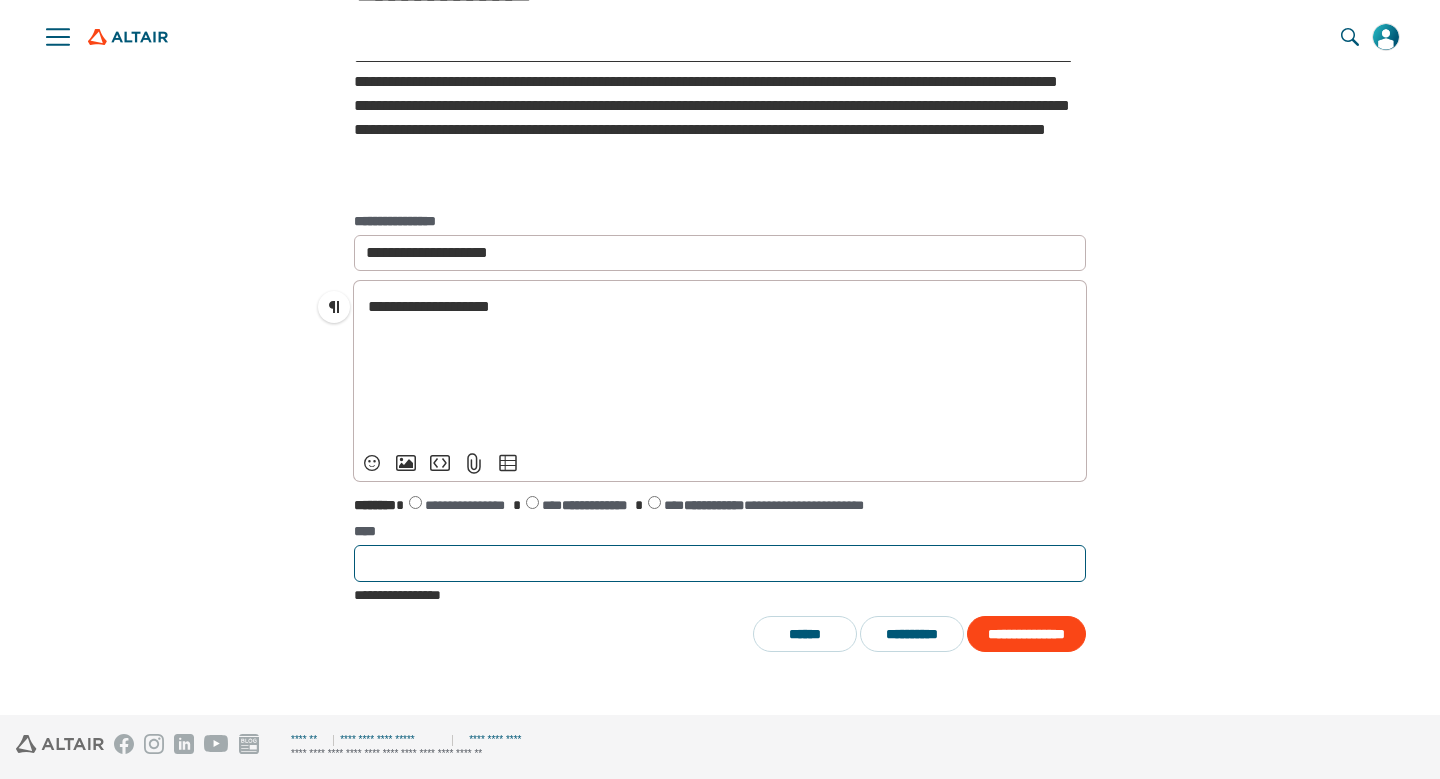click at bounding box center [720, 563] 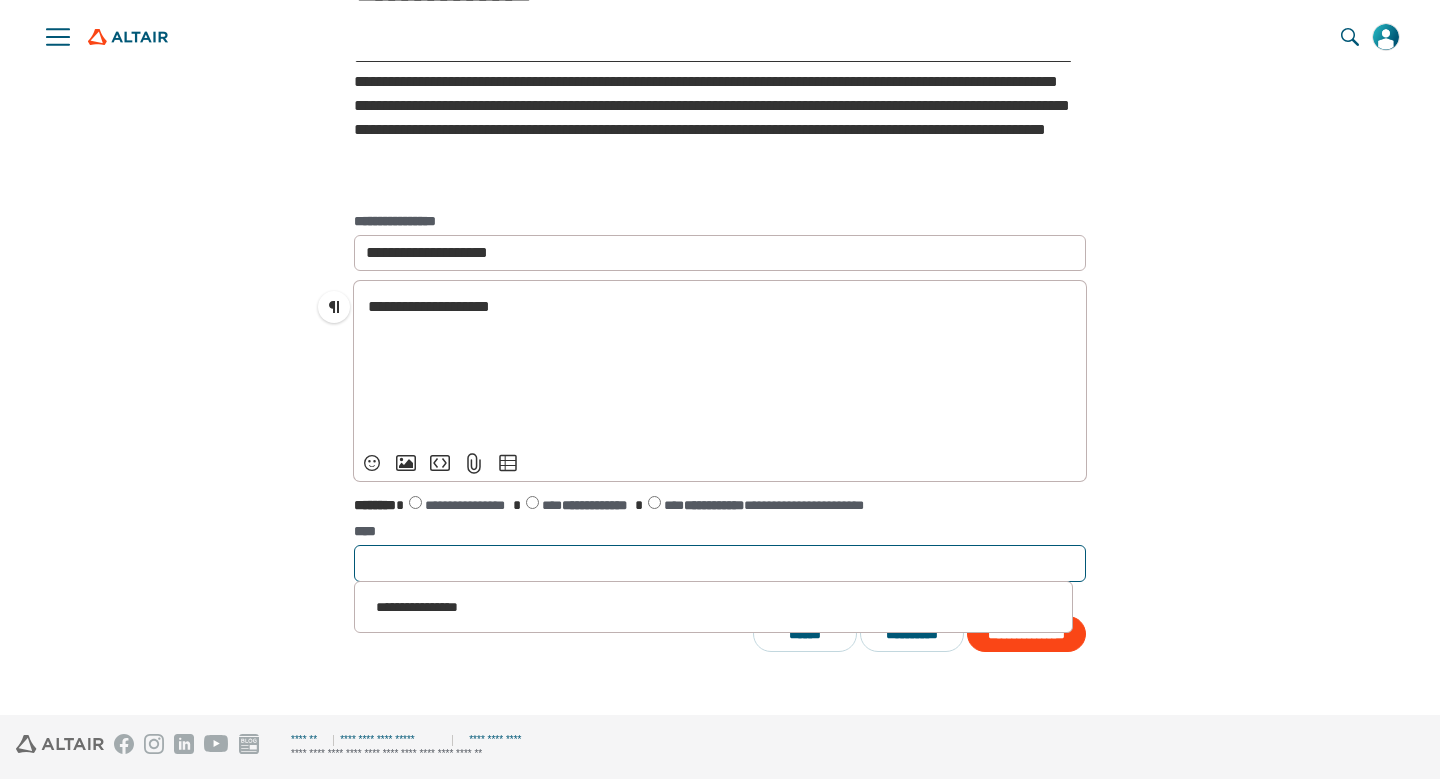 paste on "**********" 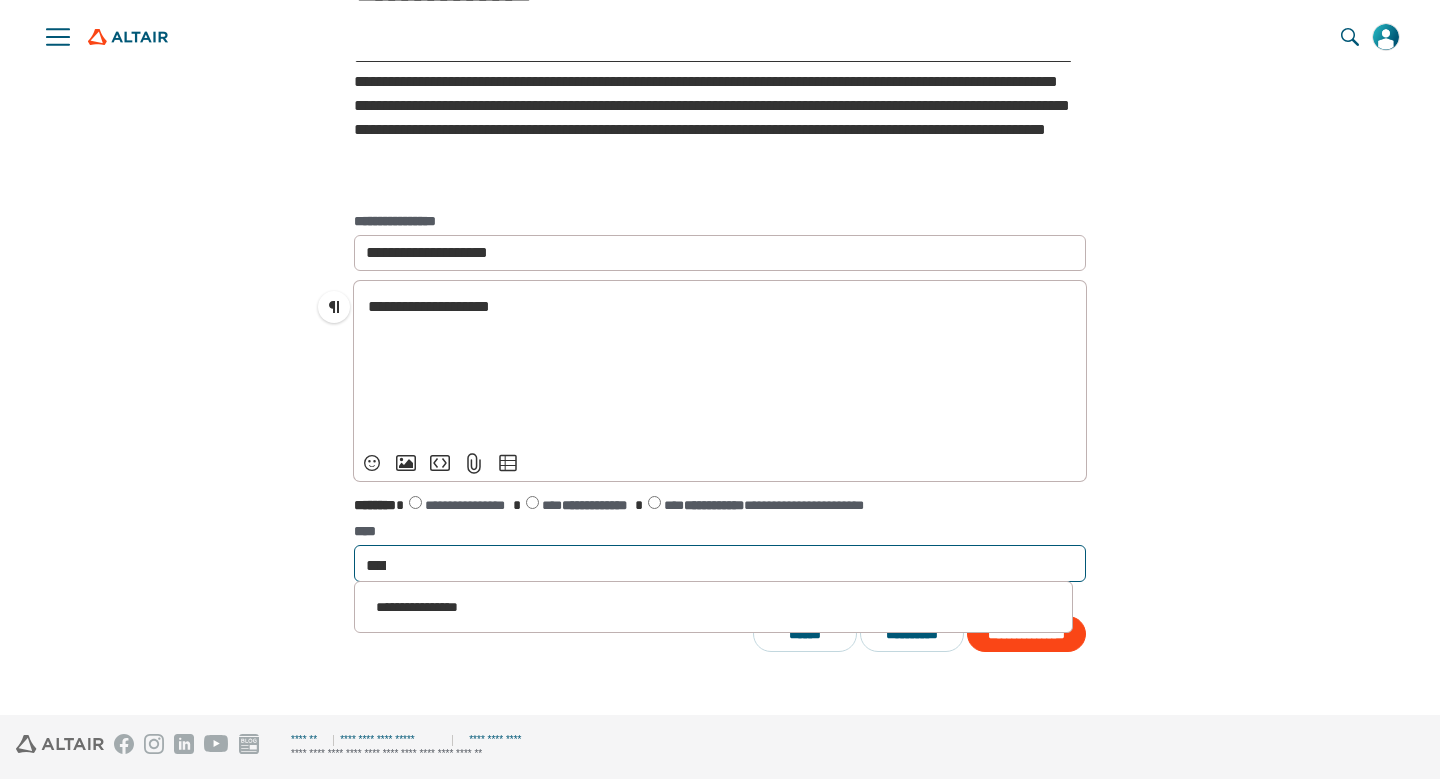 scroll, scrollTop: 0, scrollLeft: 0, axis: both 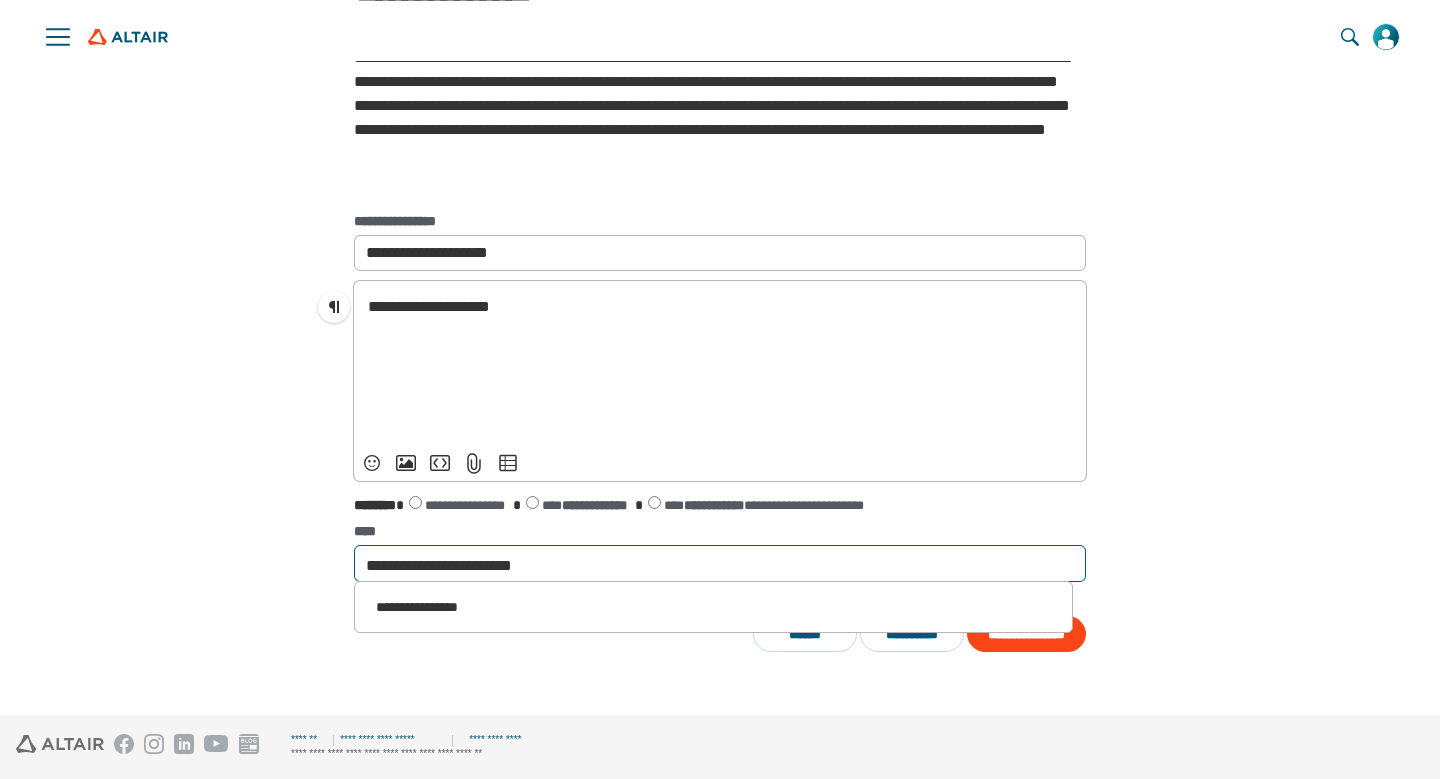type on "**********" 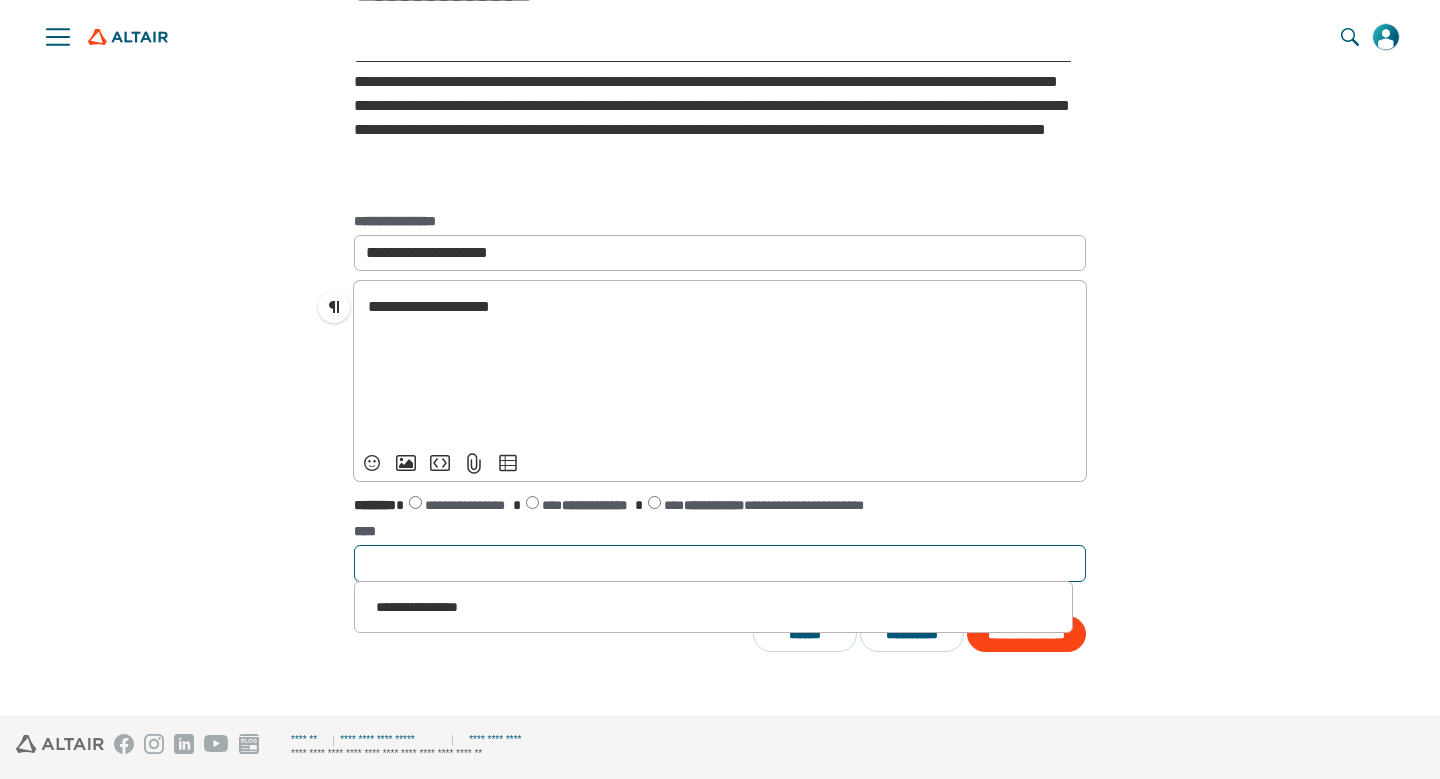 click on "**********" at bounding box center (720, 563) 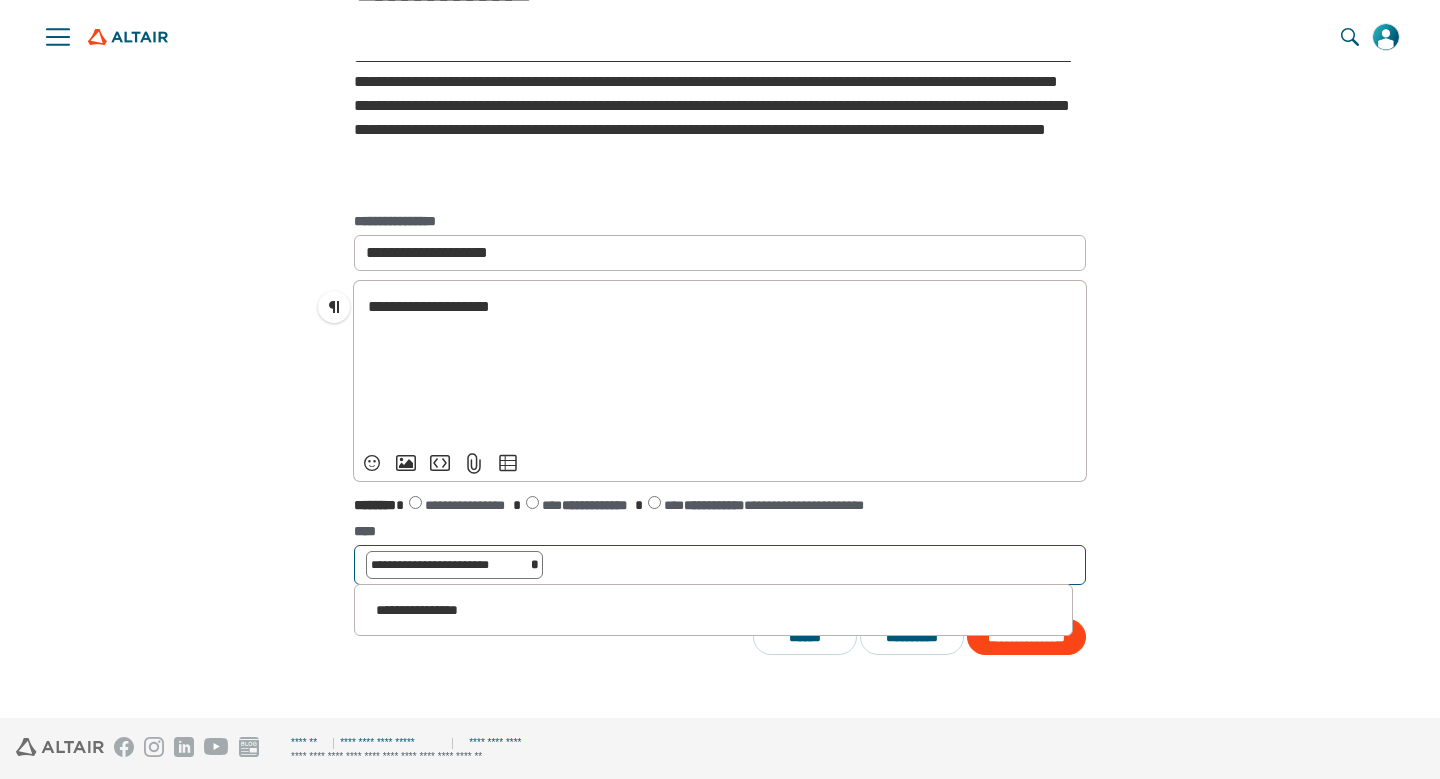 click on "**********" at bounding box center [454, 565] 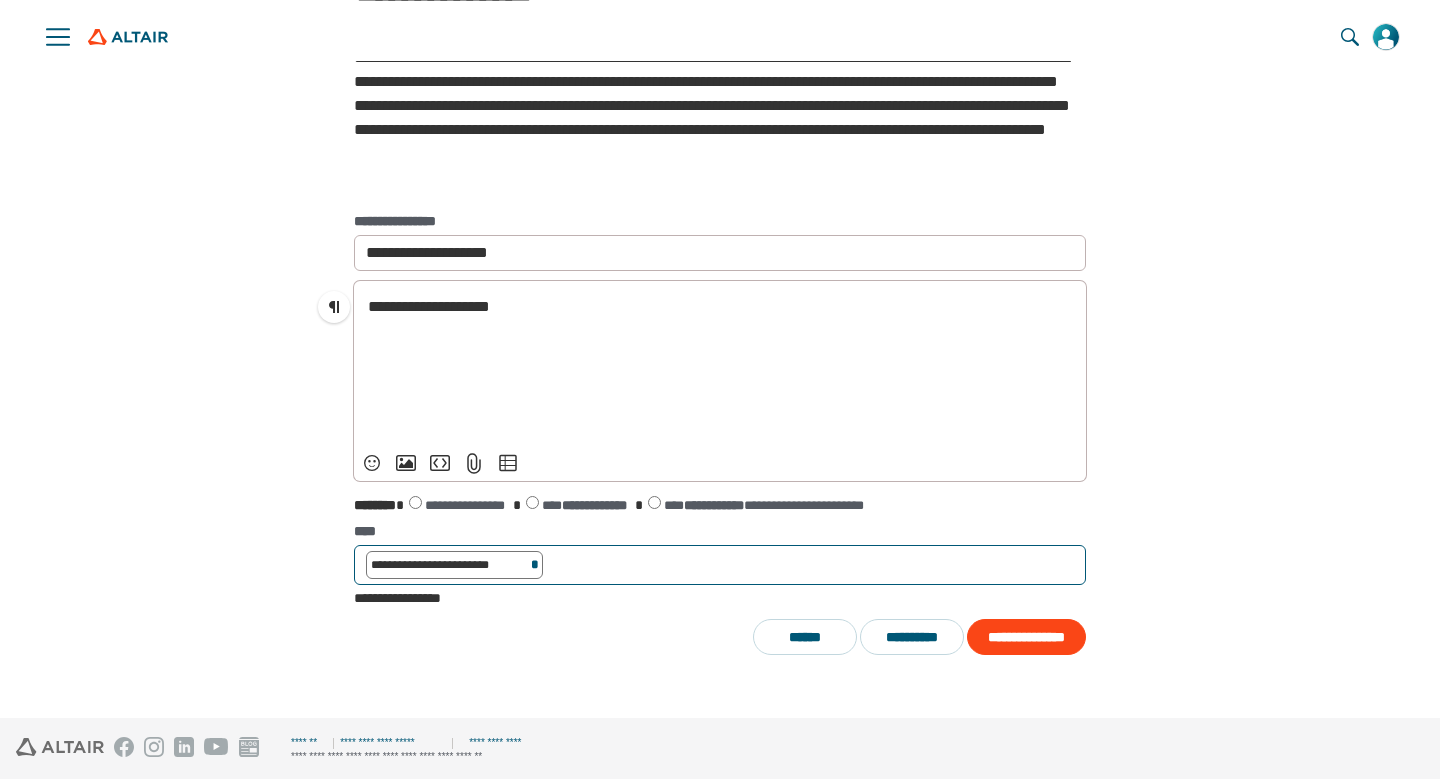 click on "*" at bounding box center (535, 565) 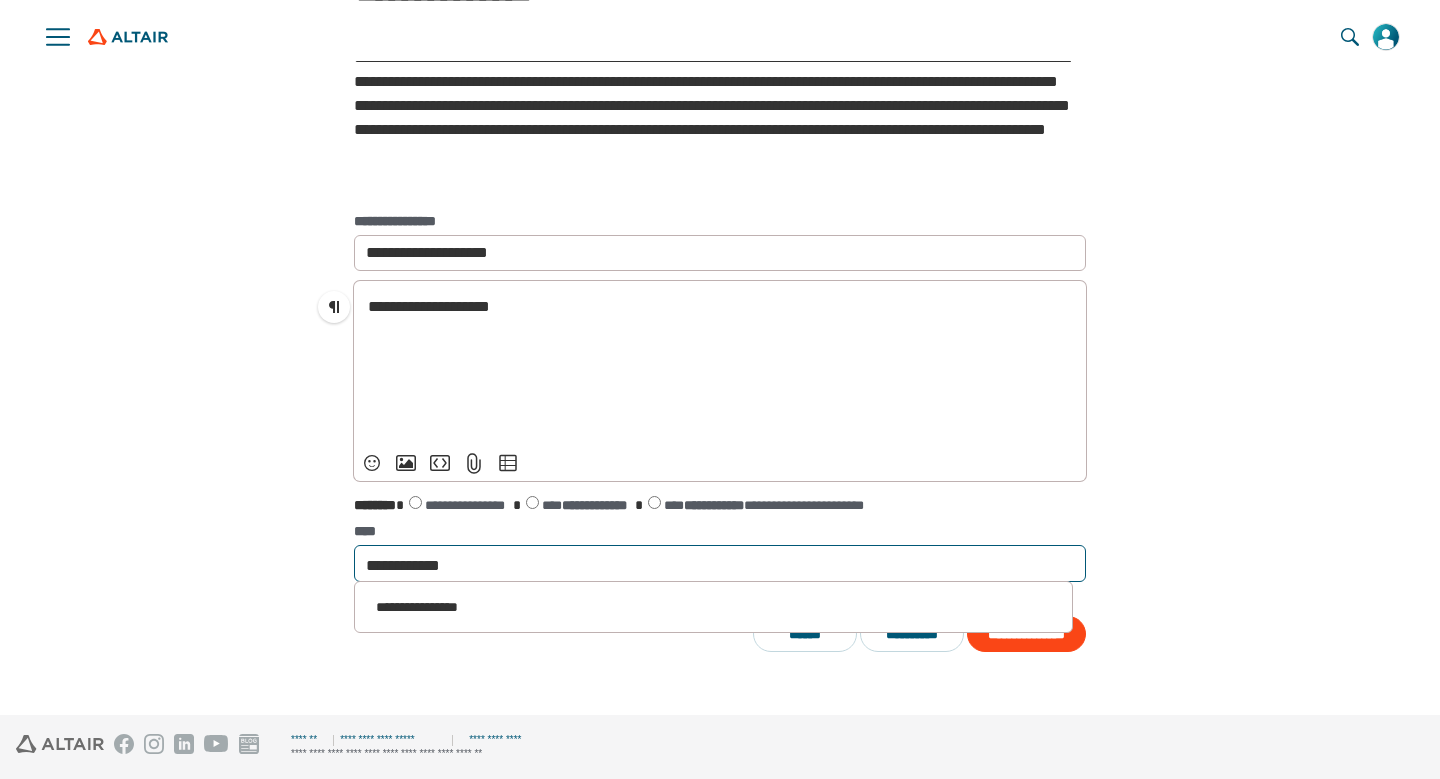 type on "**********" 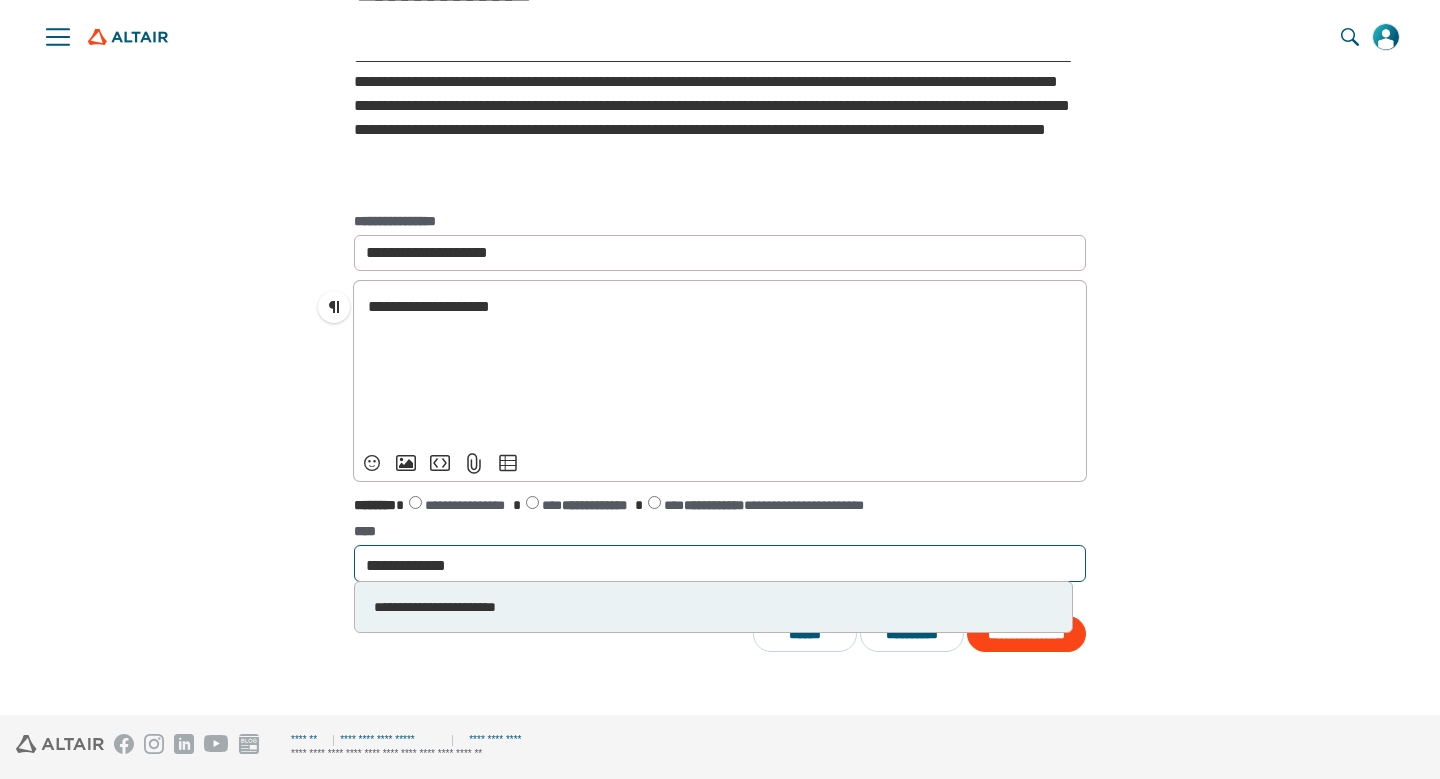 type 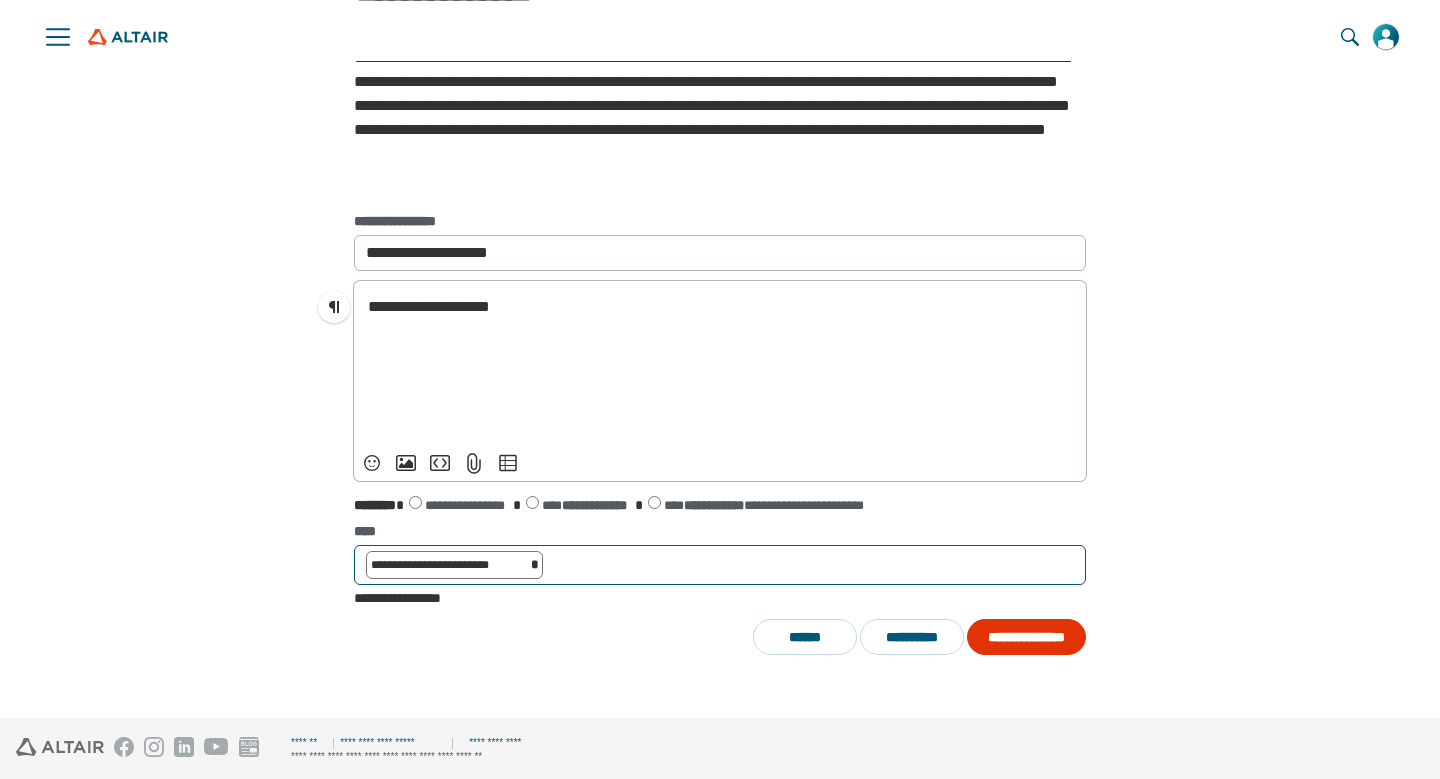 click on "**********" at bounding box center [1026, 637] 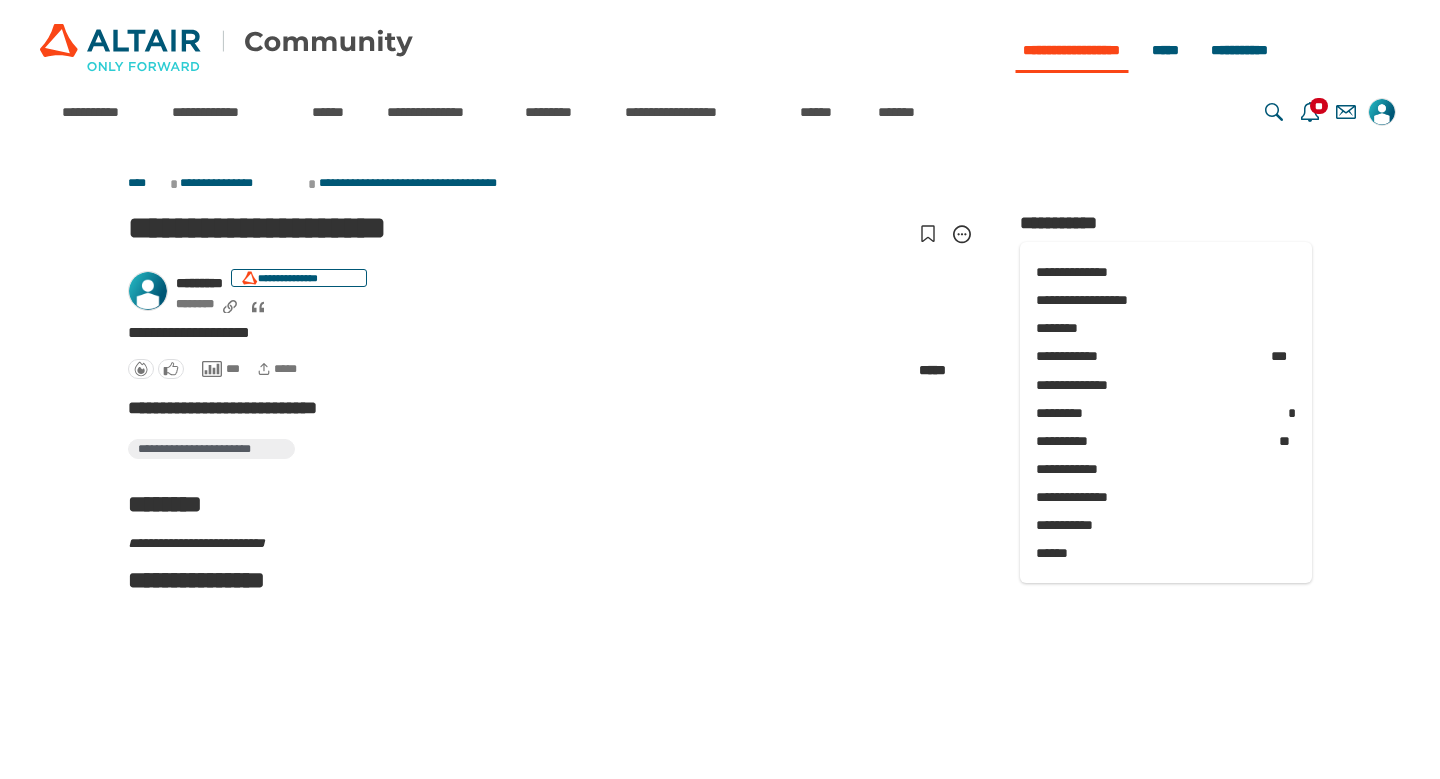 scroll, scrollTop: 0, scrollLeft: 0, axis: both 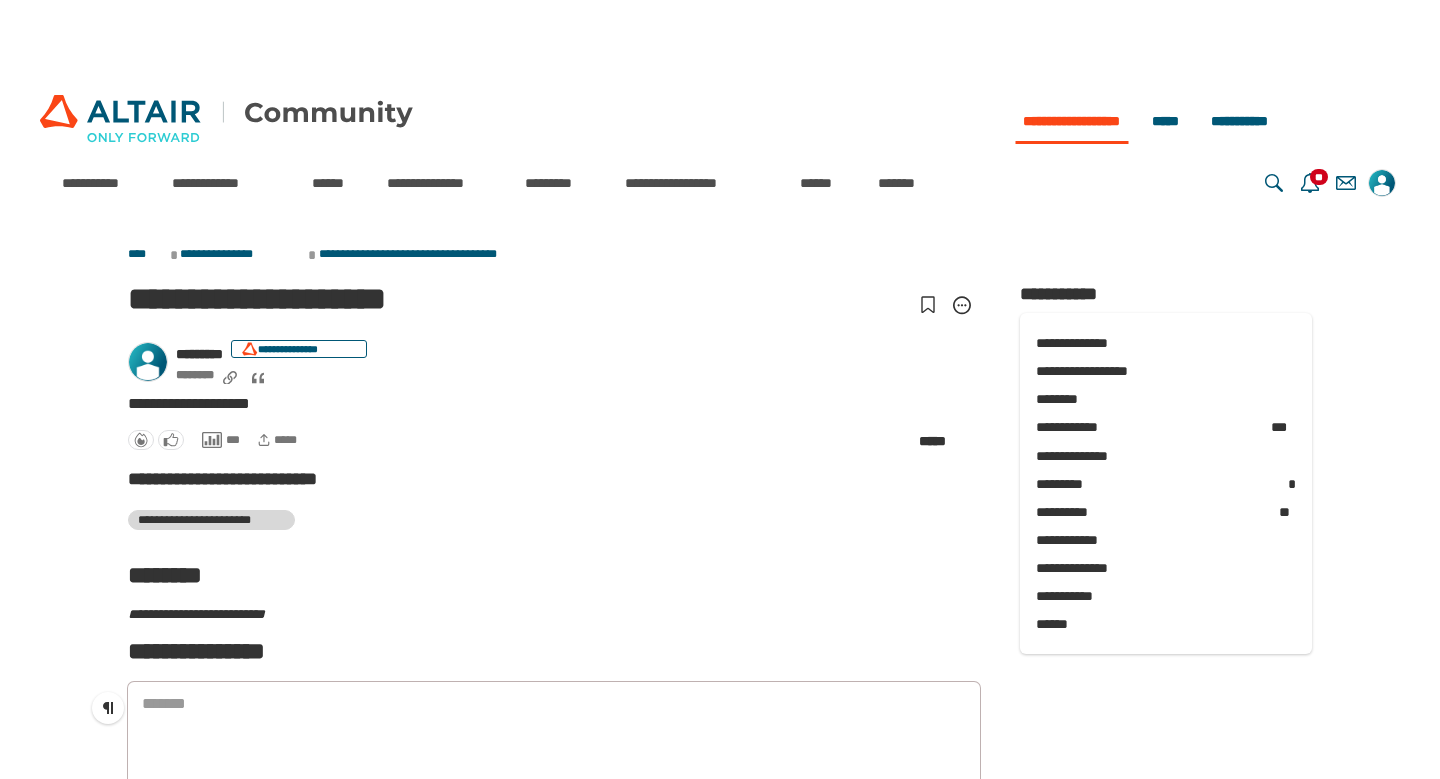 click on "**********" at bounding box center (211, 520) 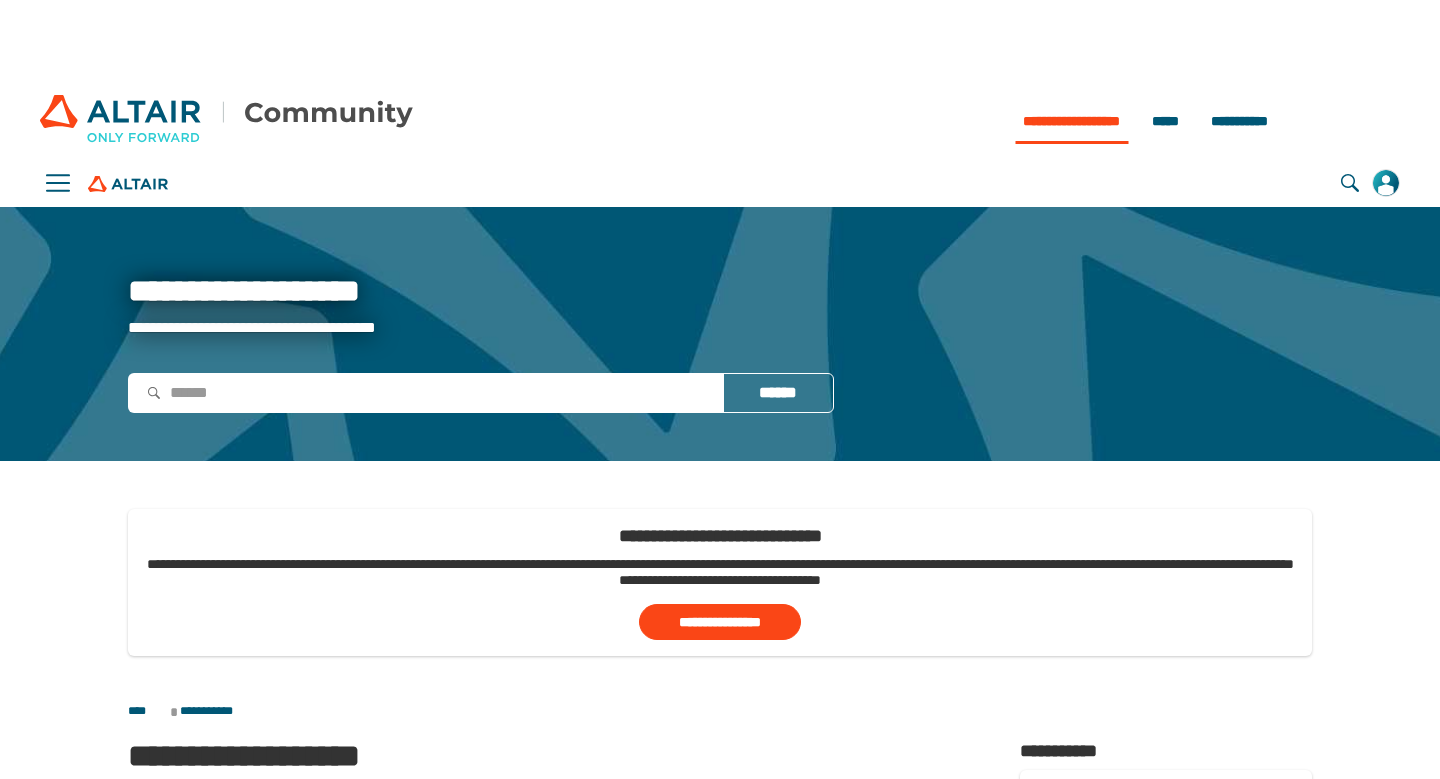 scroll, scrollTop: 0, scrollLeft: 0, axis: both 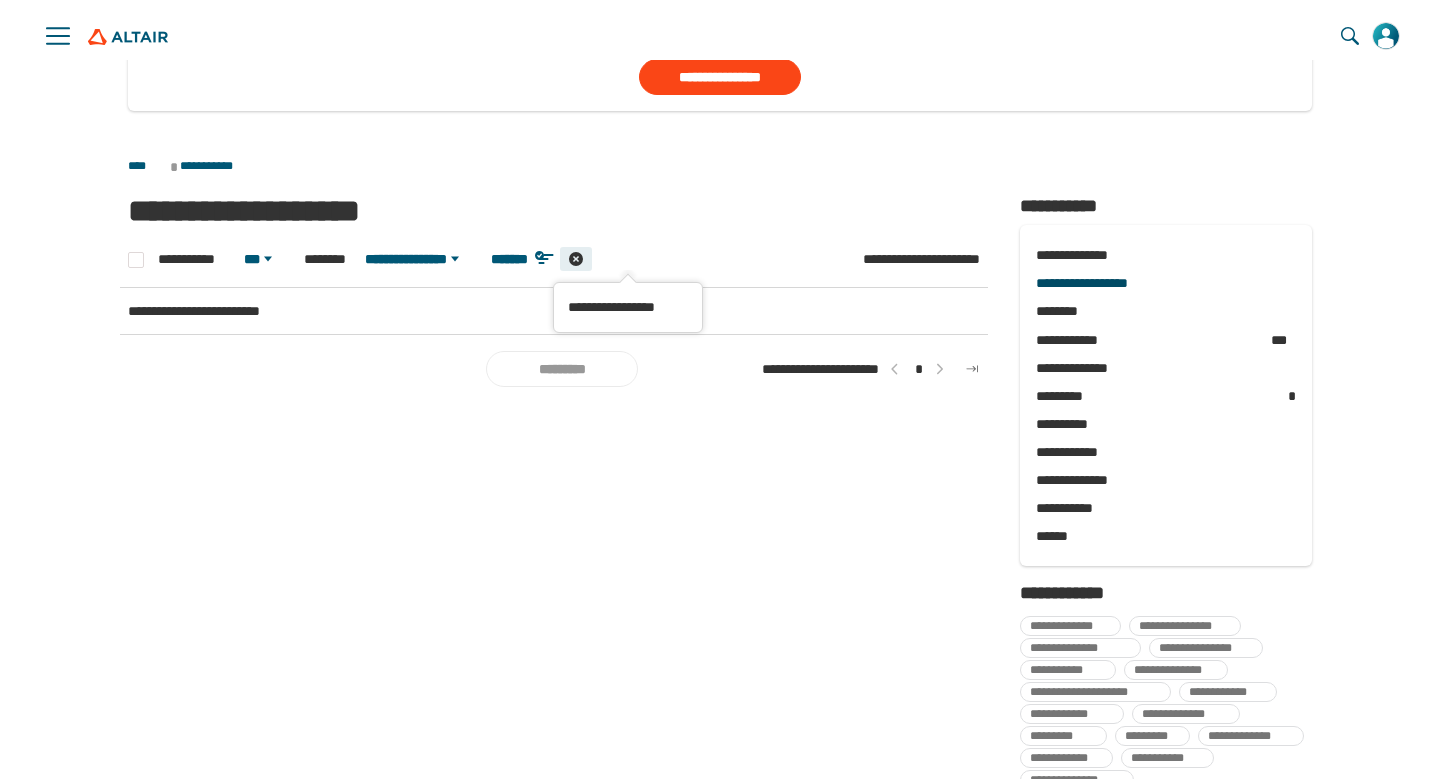 click on "*****" at bounding box center (576, 259) 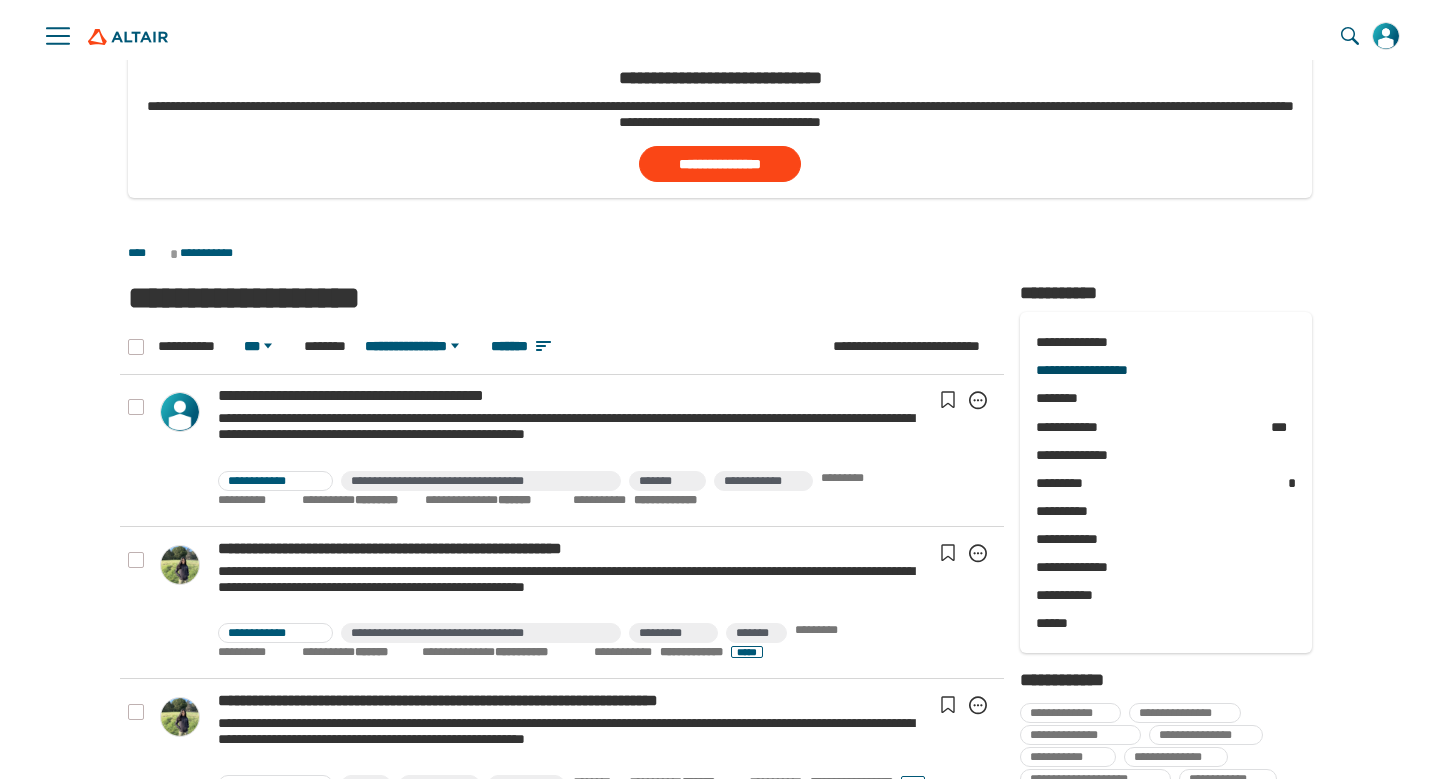 scroll, scrollTop: 0, scrollLeft: 0, axis: both 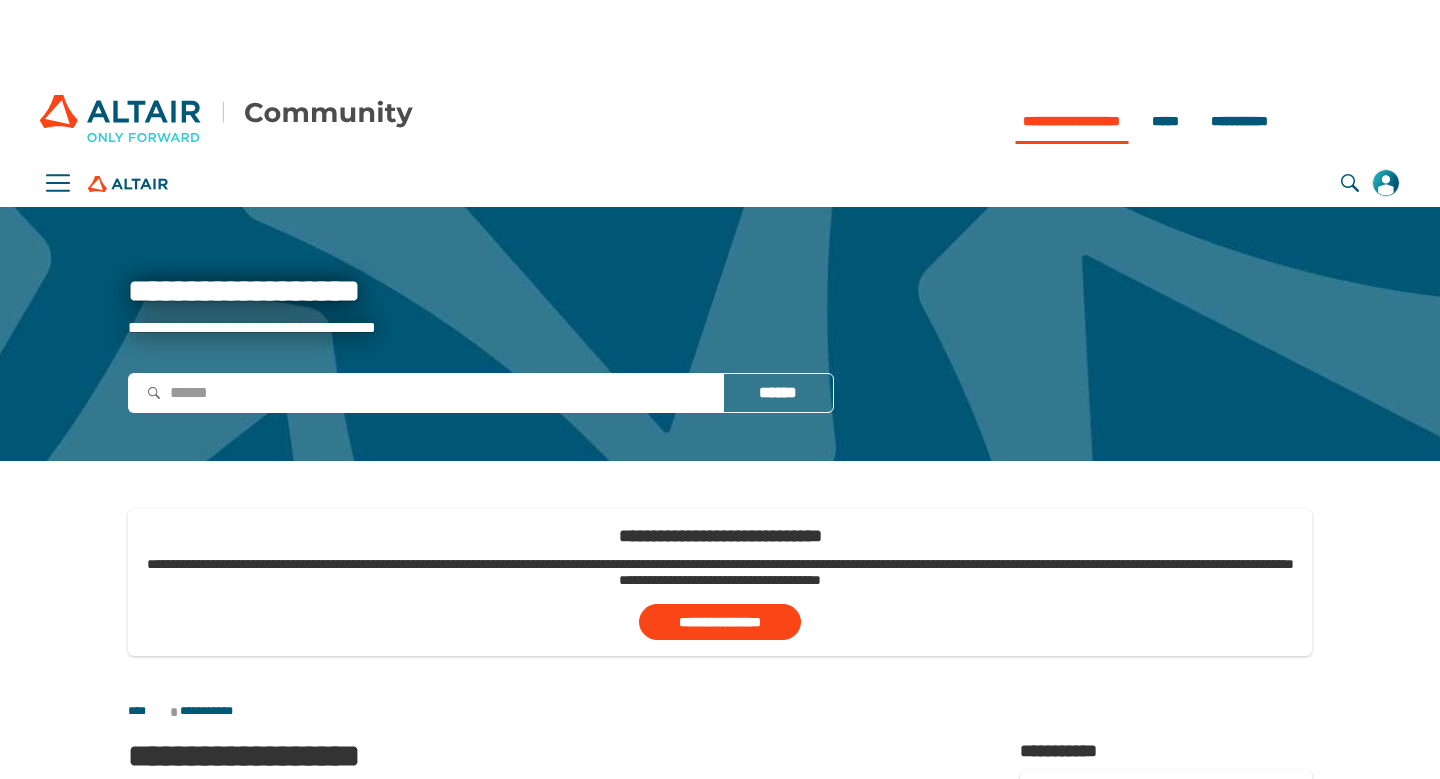 click at bounding box center (1386, 183) 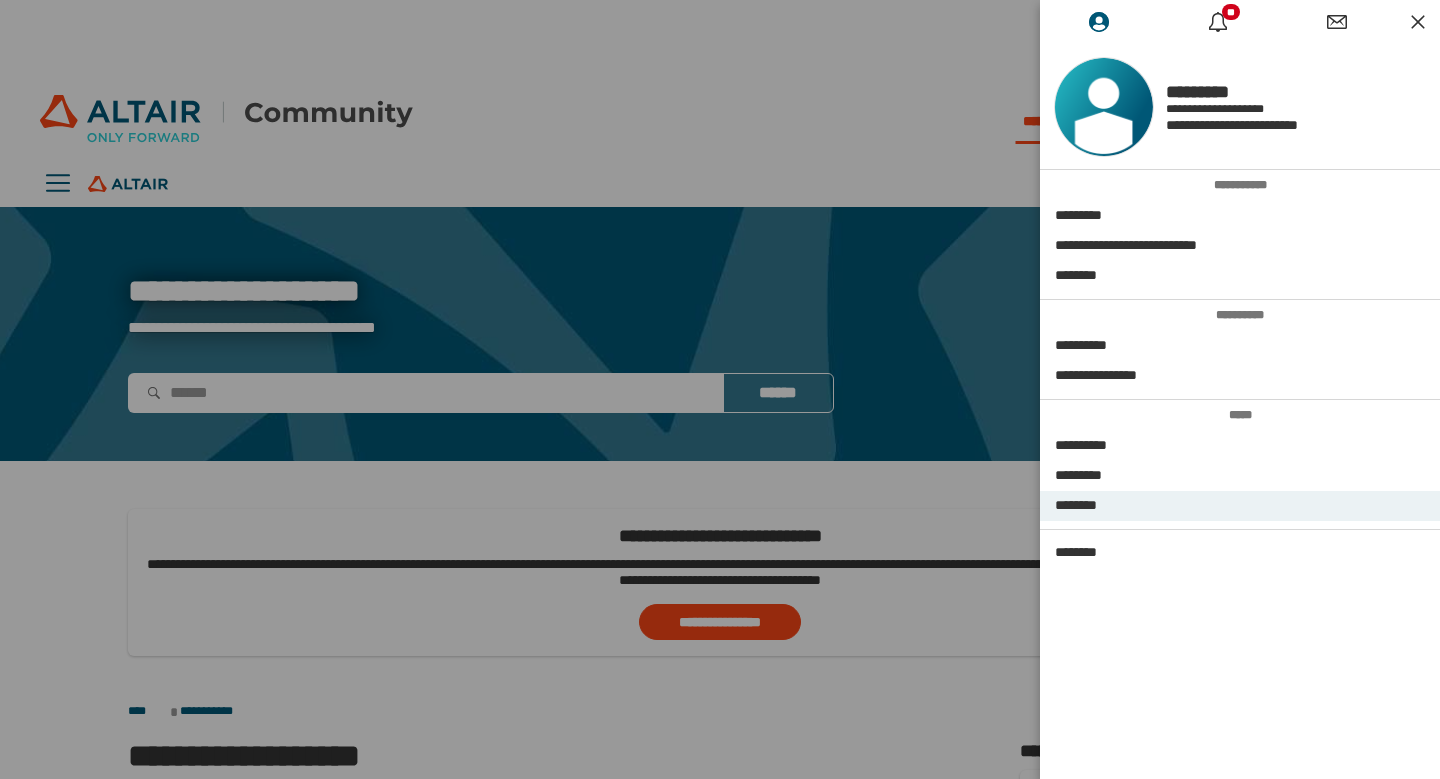 click on "********" at bounding box center [1240, 506] 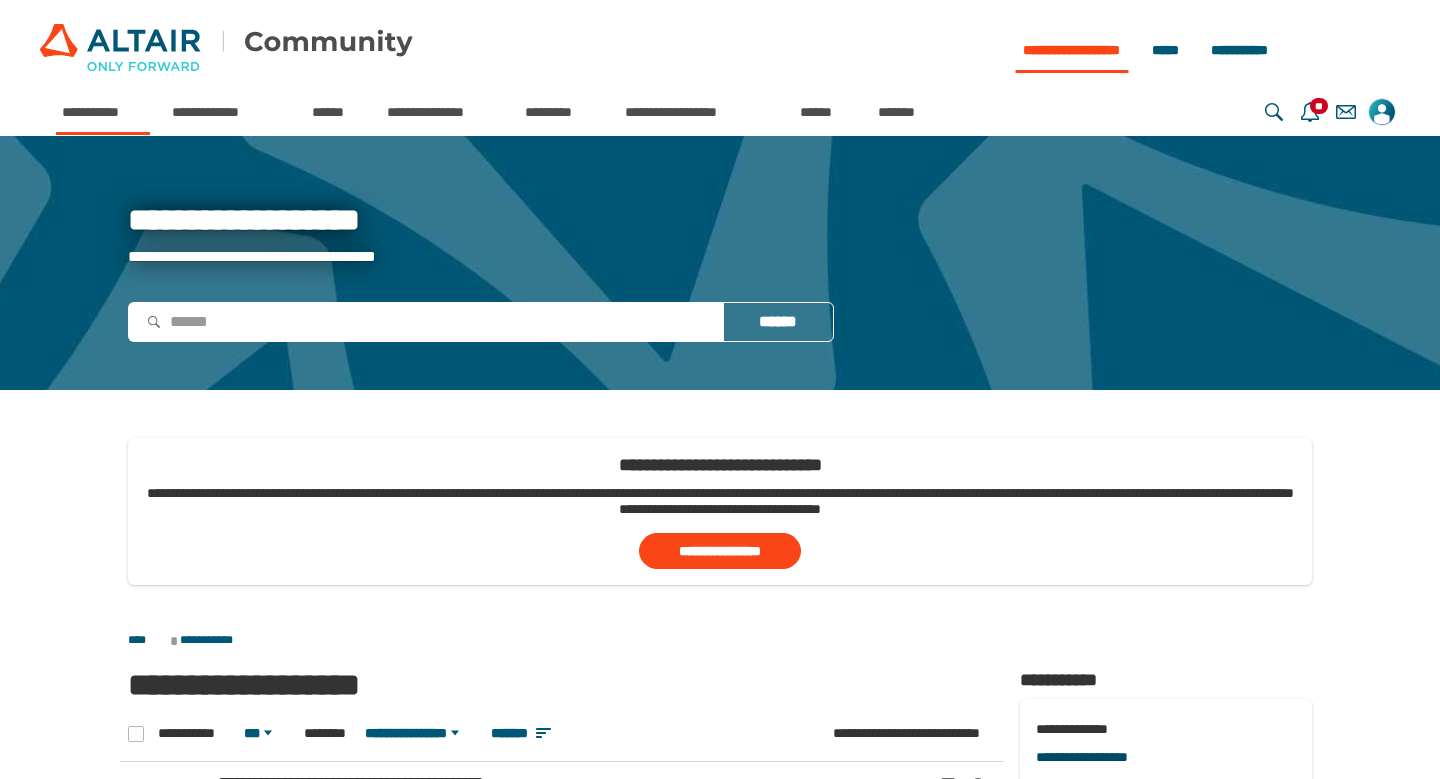 scroll, scrollTop: 0, scrollLeft: 0, axis: both 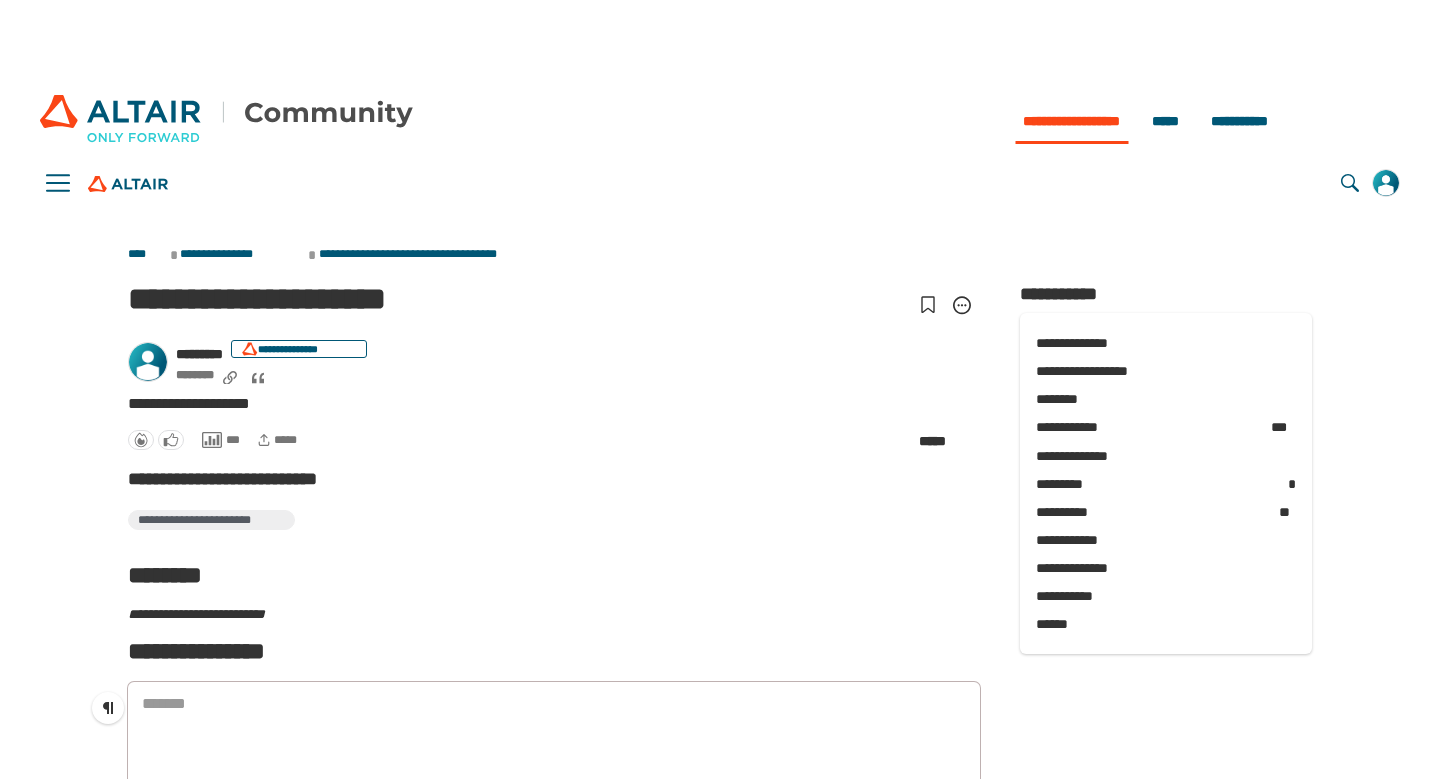 click on "**********" at bounding box center [554, 485] 